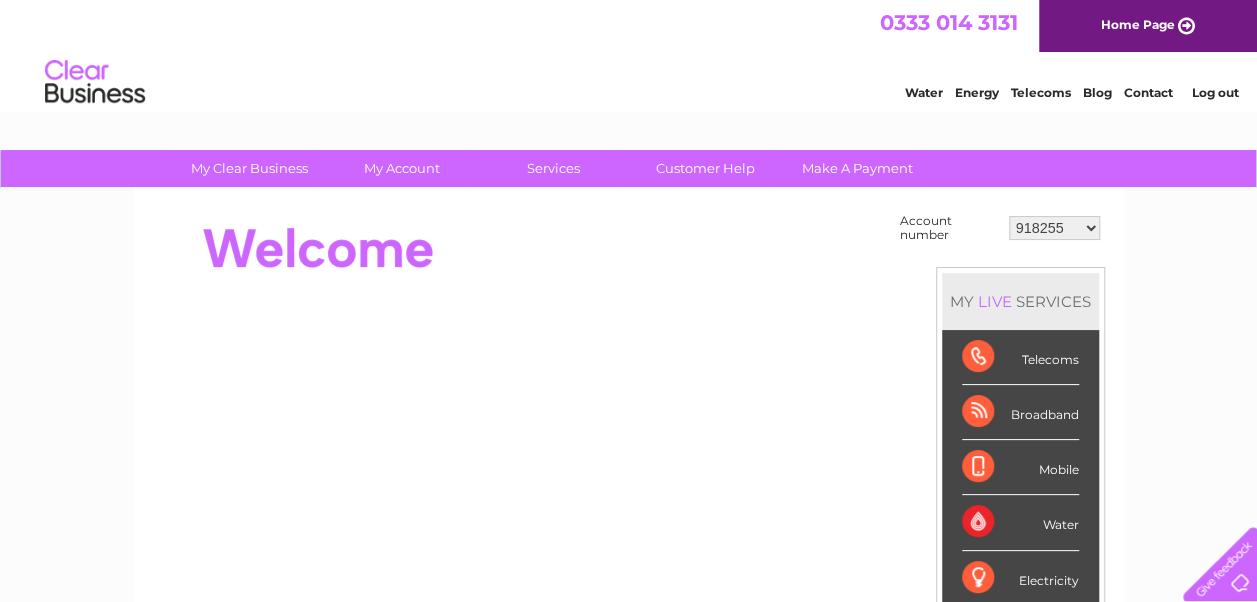 scroll, scrollTop: 0, scrollLeft: 0, axis: both 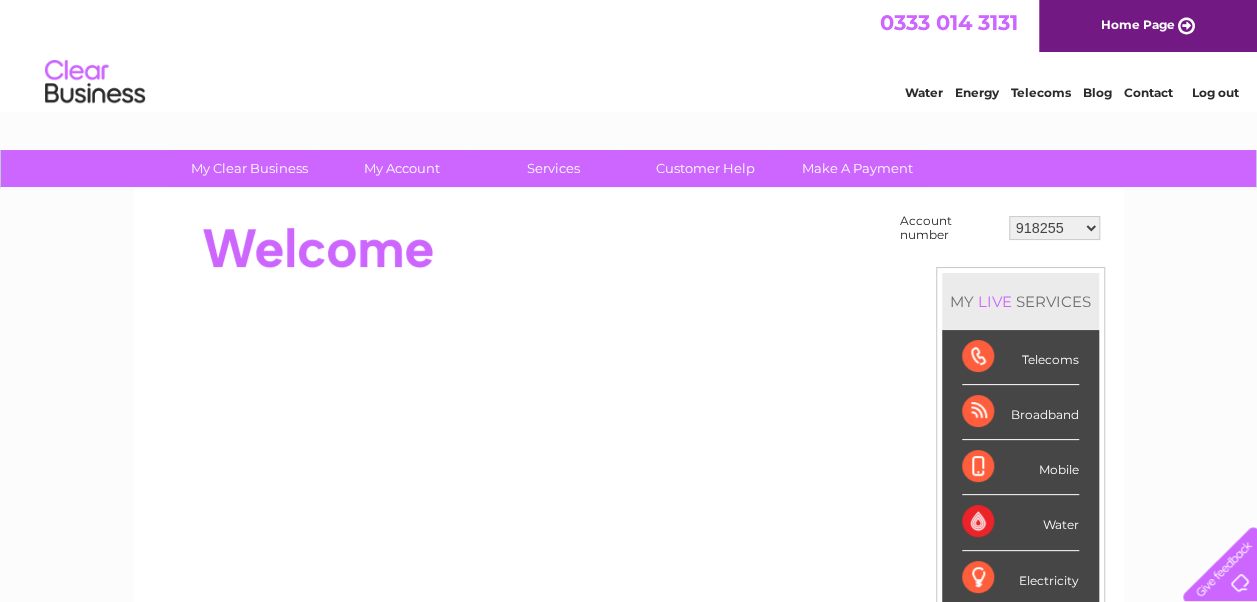 click on "918255
918931
935260
954825
976031
976375
983619
987526
991567
1080197
1090330
1091910
1118225
1122489
1124891
1137220
1139987
1146725
1148016
3025132
30264707
30284404
30288150
30292522
30298673
30301324" at bounding box center (1054, 228) 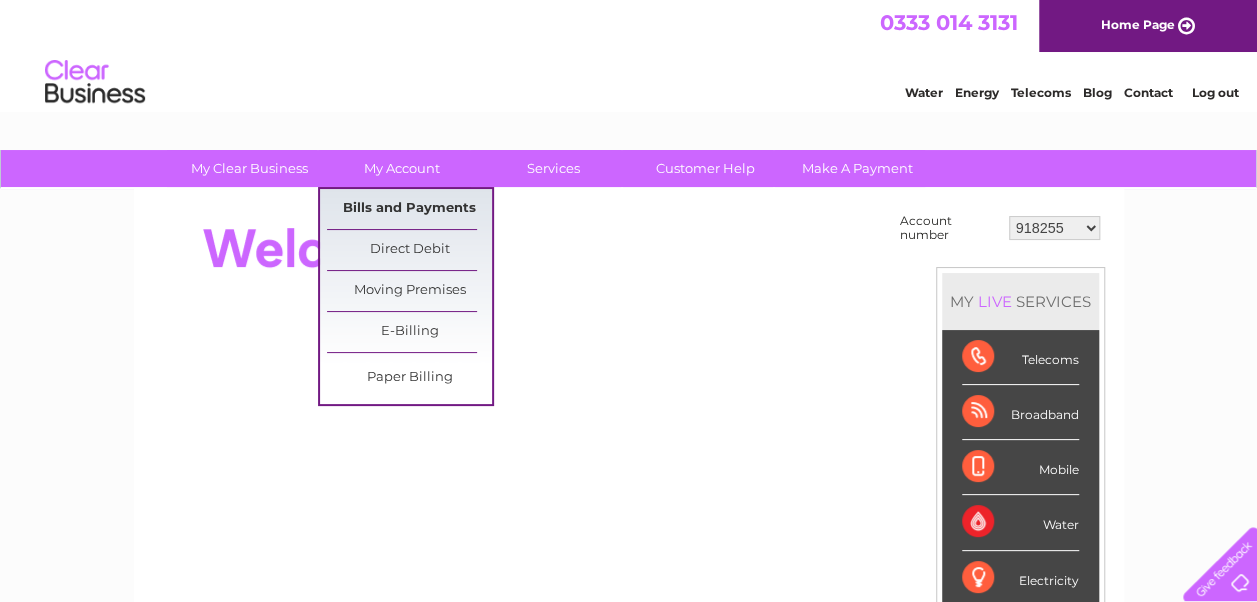 click on "Bills and Payments" at bounding box center [409, 209] 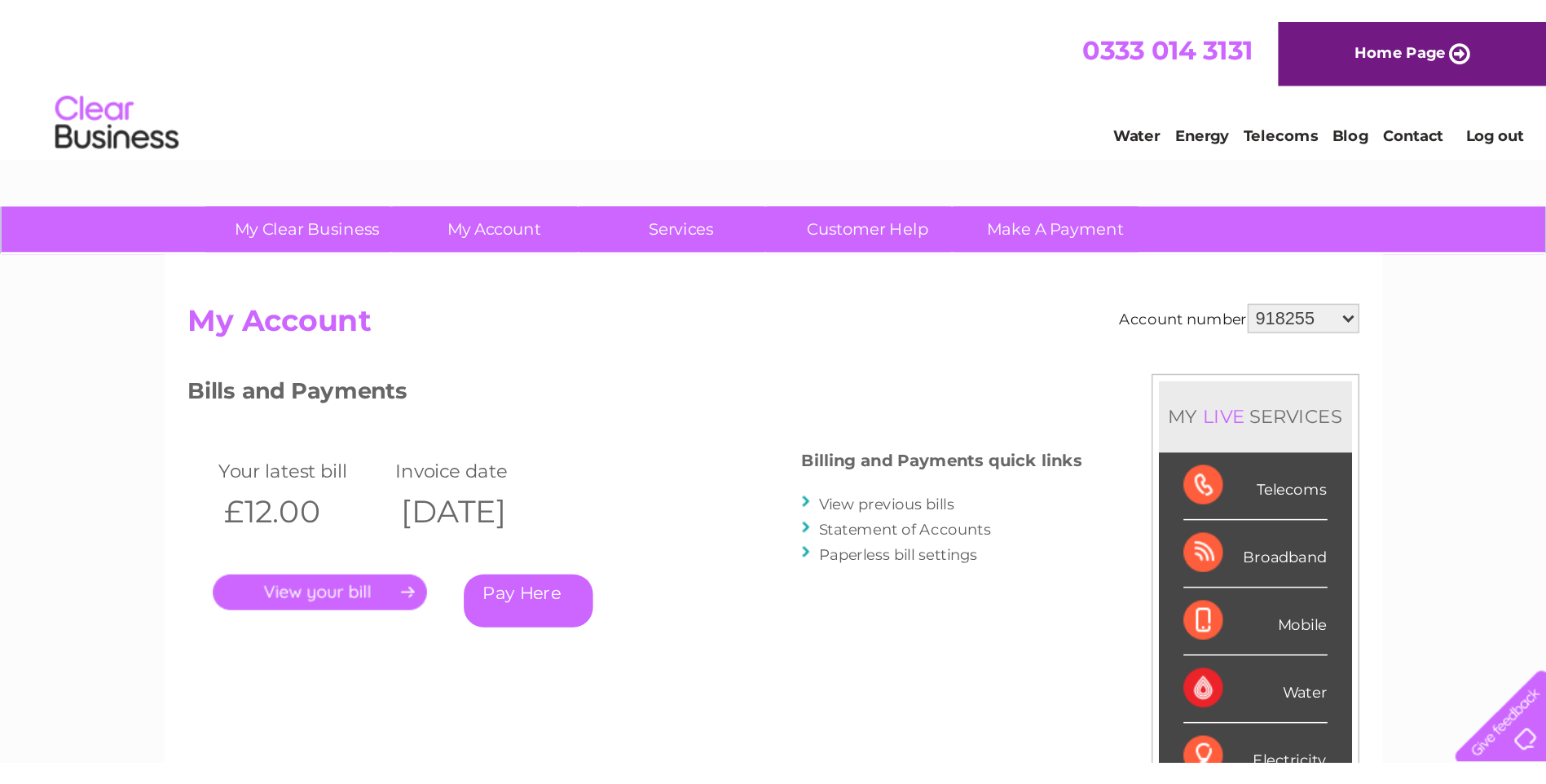 scroll, scrollTop: 0, scrollLeft: 0, axis: both 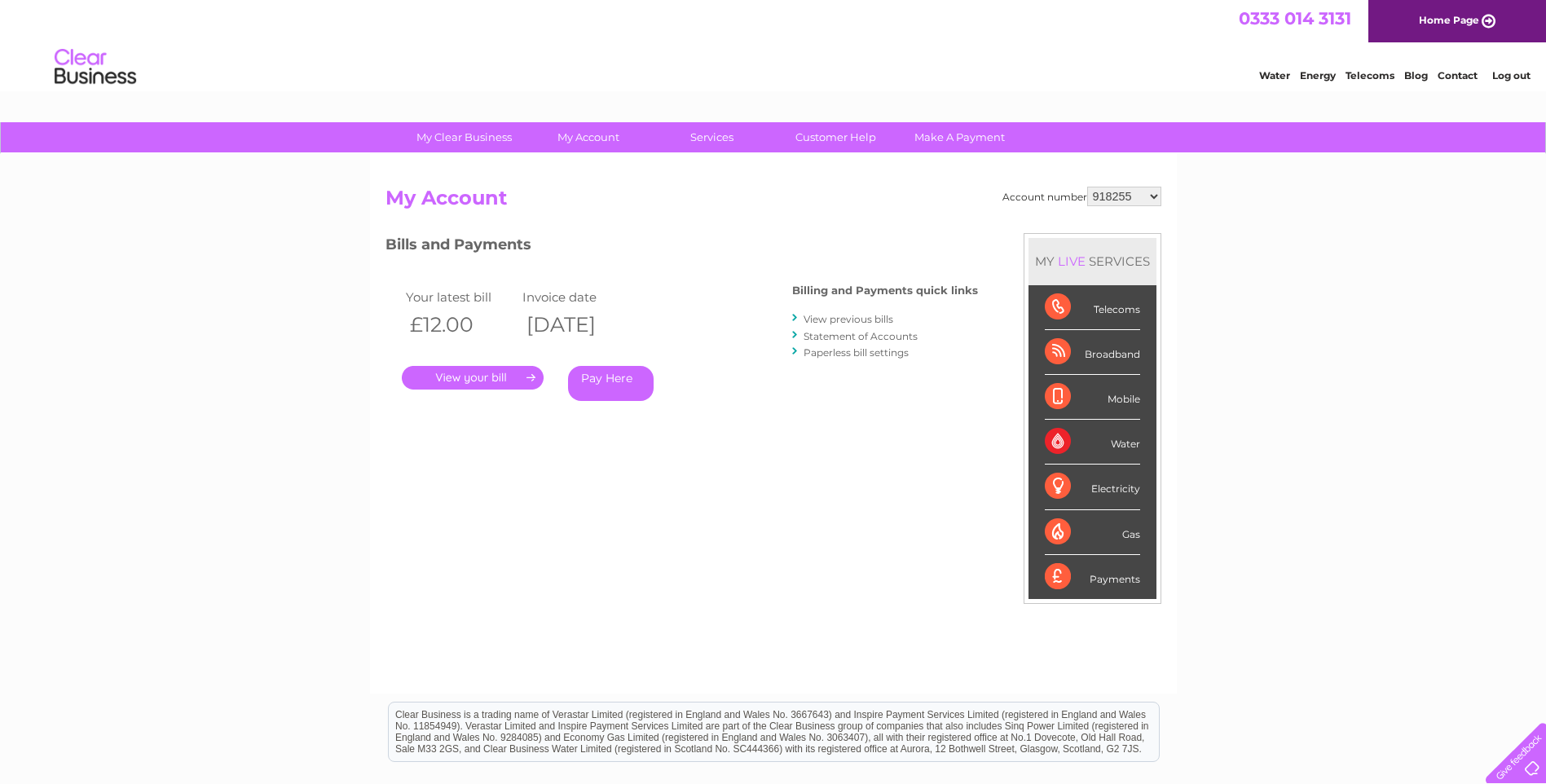 click on "918255
918931
935260
954825
976031
976375
983619
987526
991567
1080197
1090330
1091910
1118225
1122489
1124891
1137220
1139987
1146725
1148016
3025132
30264707
30284404
30288150
30292522
30298673
30301324" at bounding box center (1124, 196) 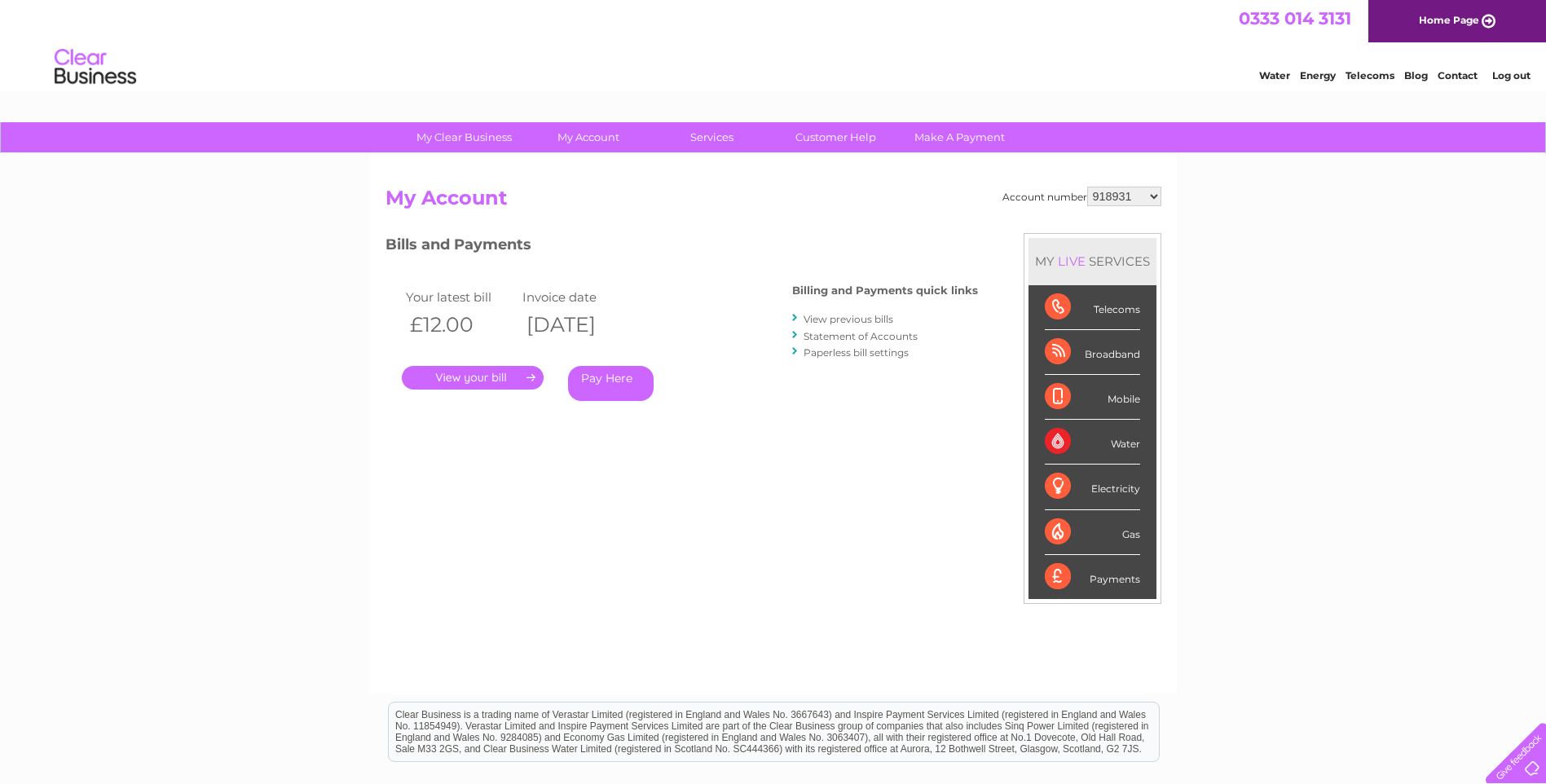click on "918255
918931
935260
954825
976031
976375
983619
987526
991567
1080197
1090330
1091910
1118225
1122489
1124891
1137220
1139987
1146725
1148016
3025132
30264707
30284404
30288150
30292522
30298673
30301324" at bounding box center (1124, 196) 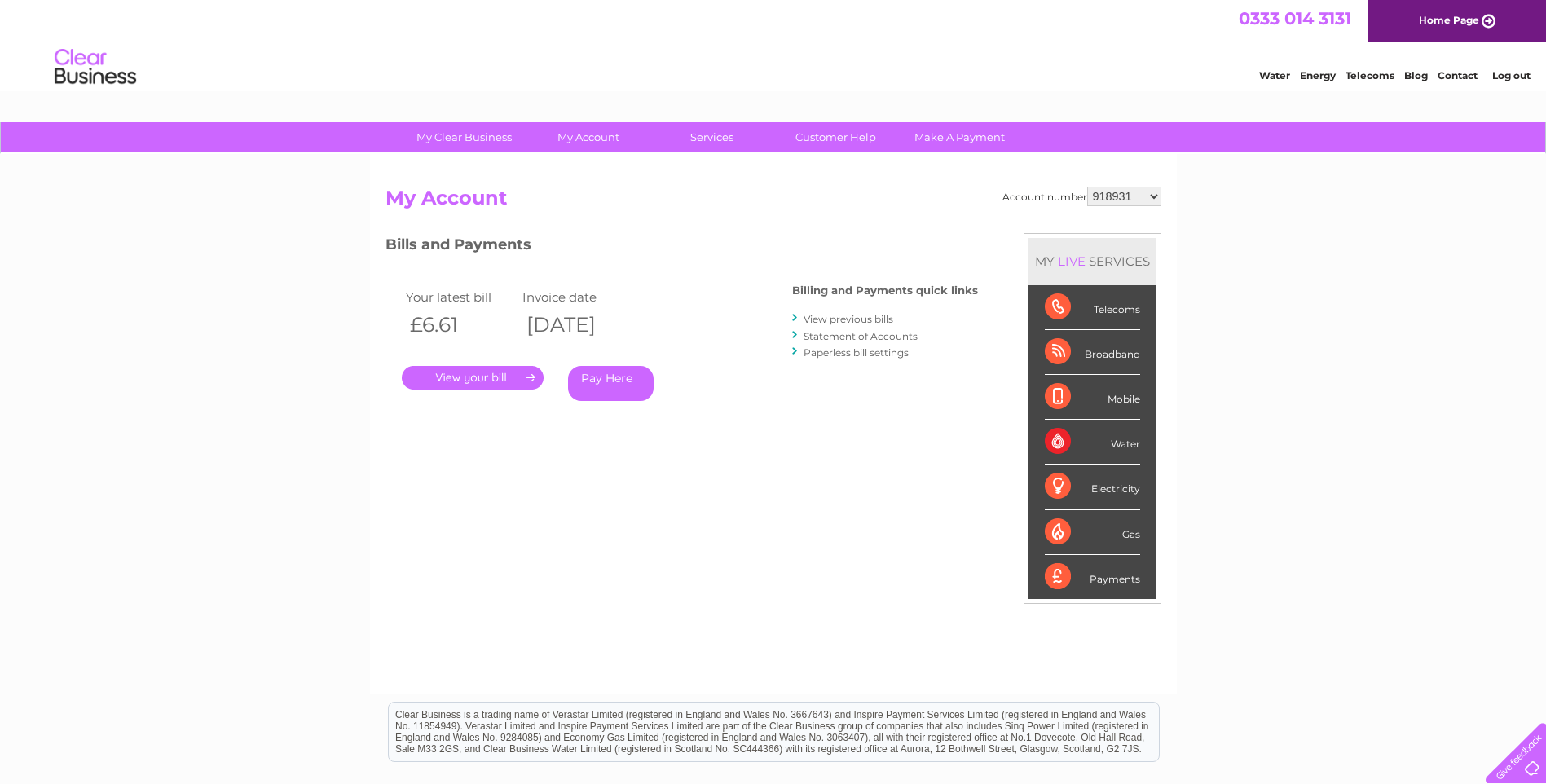scroll, scrollTop: 0, scrollLeft: 0, axis: both 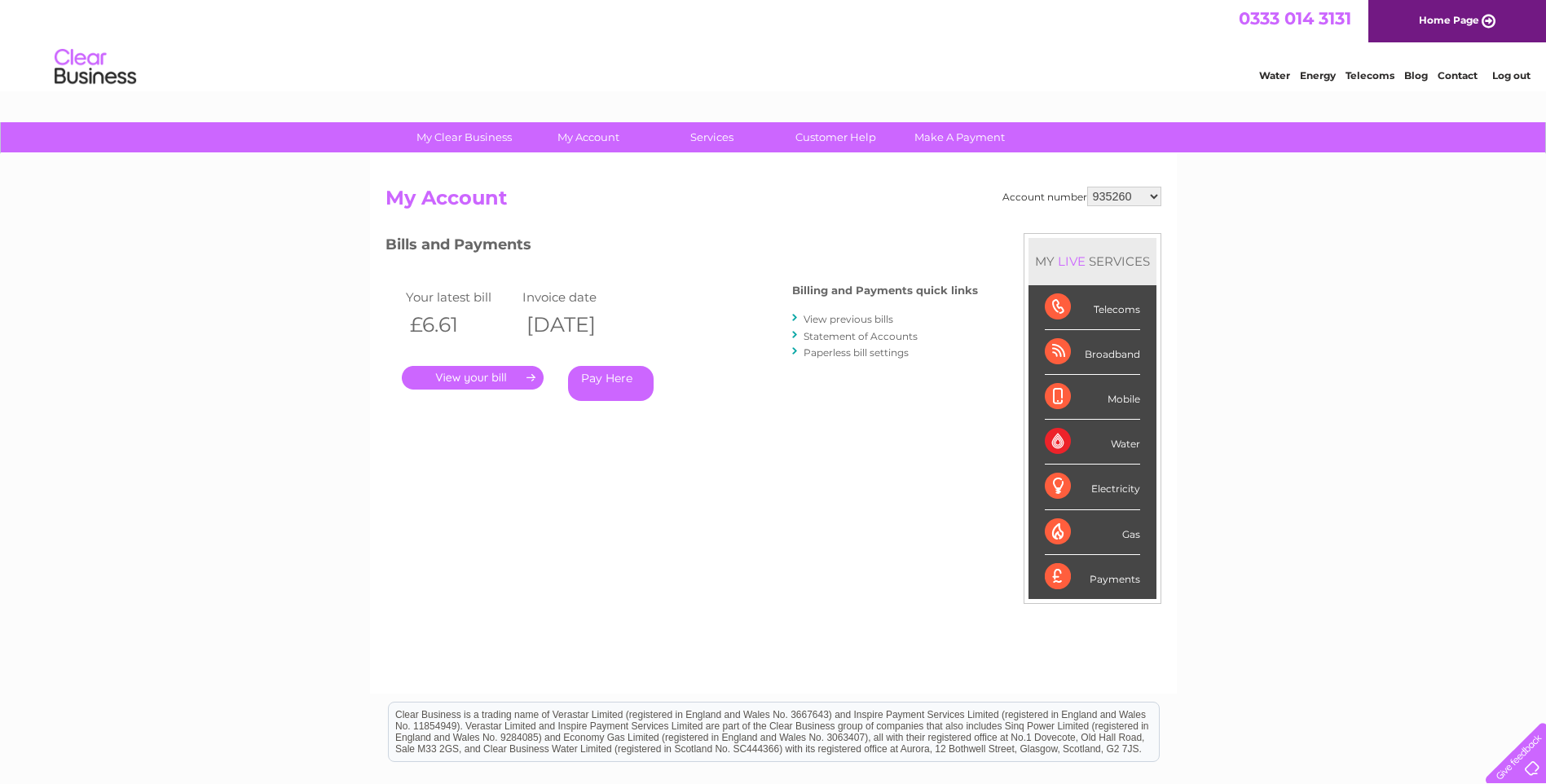 click on "918255
918931
935260
954825
976031
976375
983619
987526
991567
1080197
1090330
1091910
1118225
1122489
1124891
1137220
1139987
1146725
1148016
3025132
30264707
30284404
30288150
30292522
30298673
30301324" at bounding box center (1124, 196) 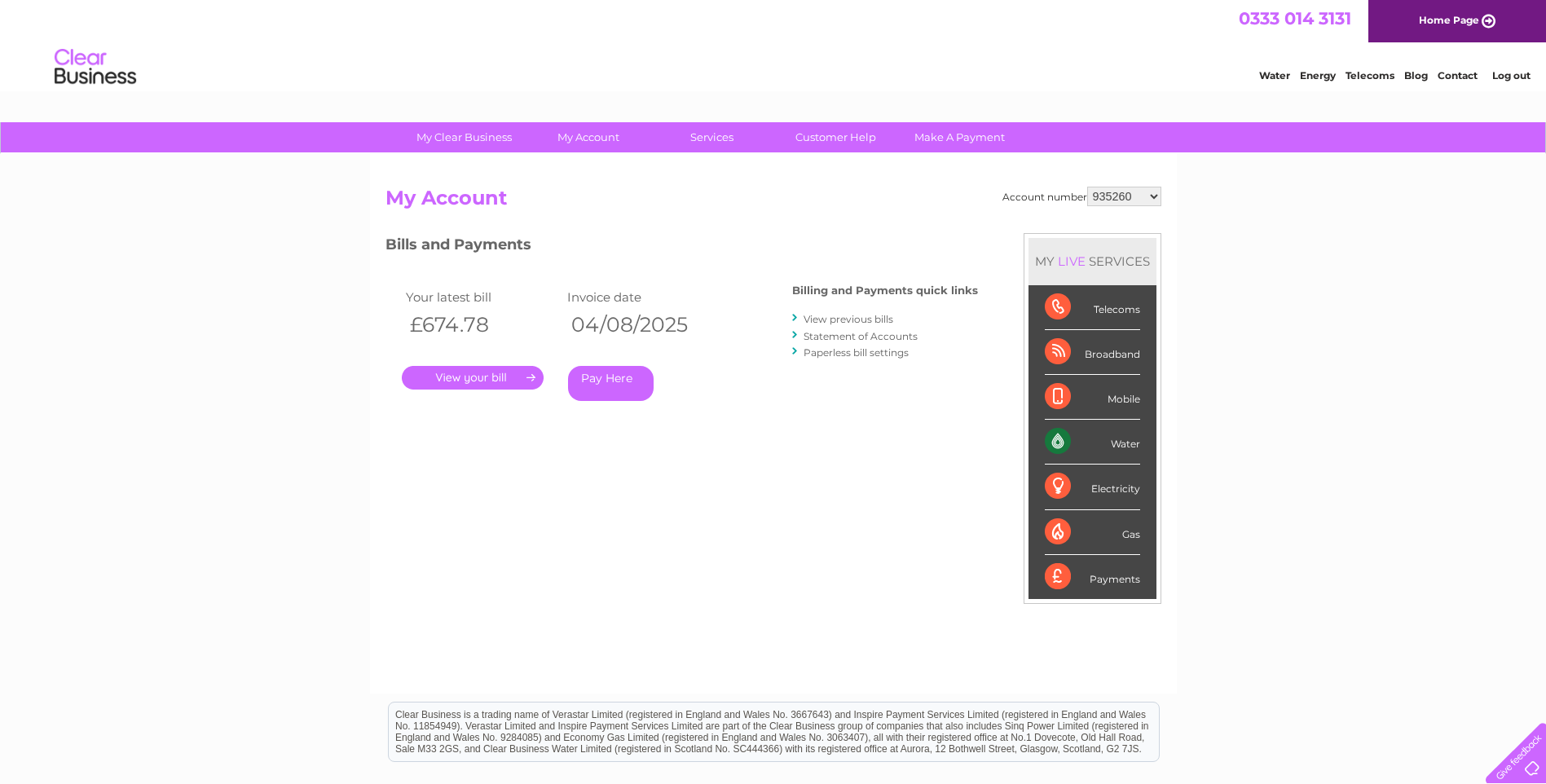 scroll, scrollTop: 0, scrollLeft: 0, axis: both 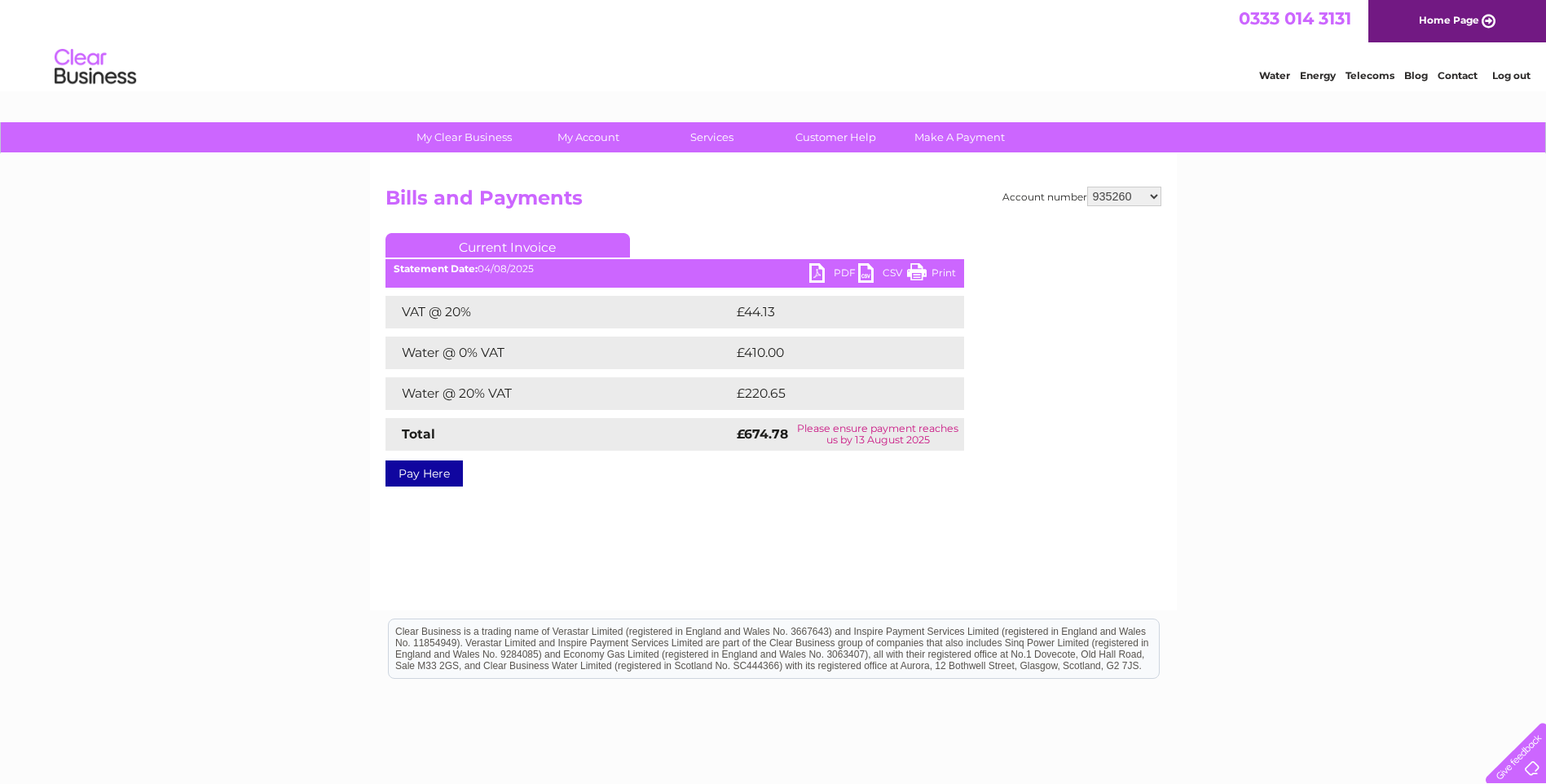 click on "PDF" at bounding box center [834, 275] 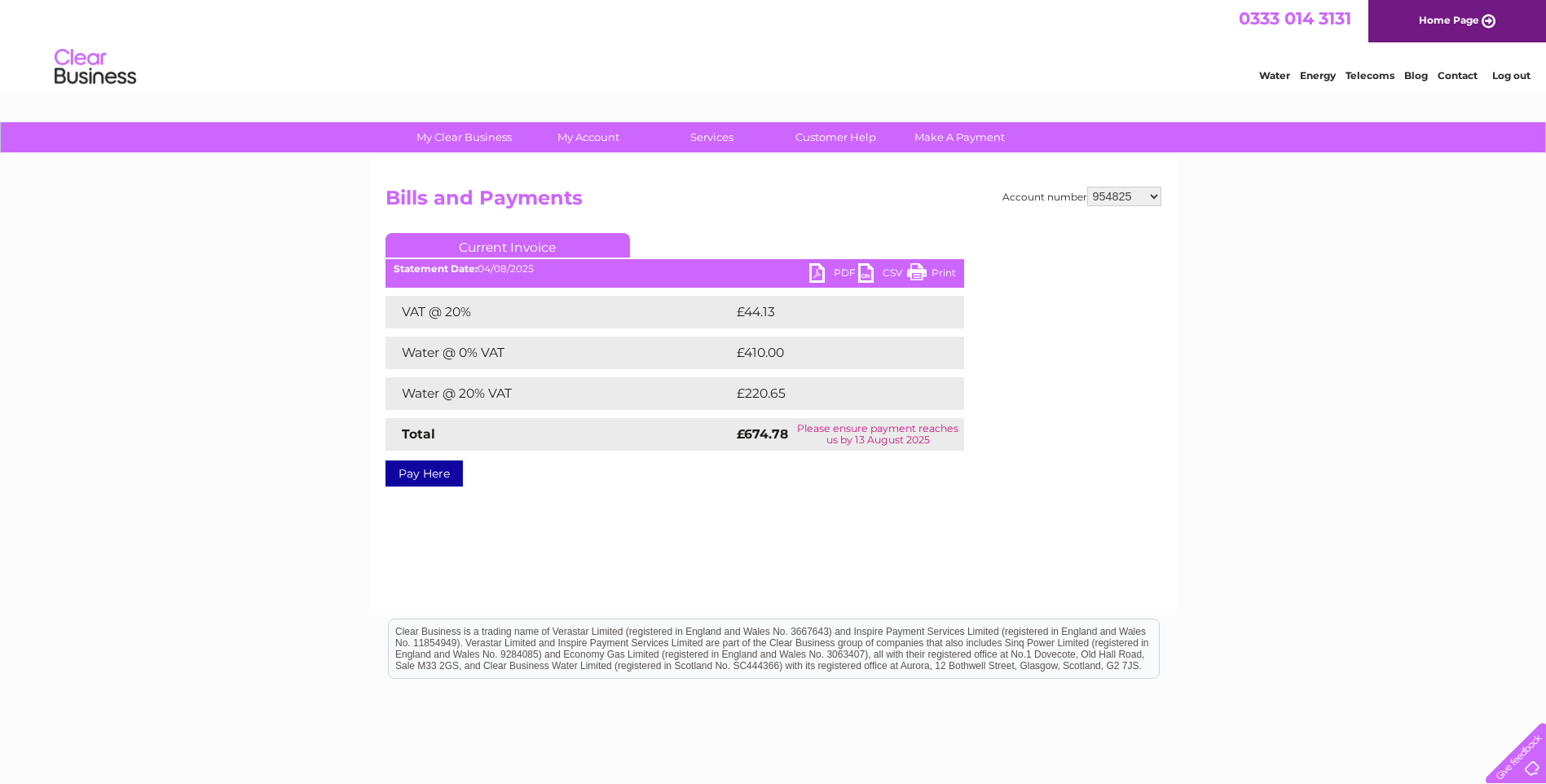 click on "918255
918931
935260
954825
976031
976375
983619
987526
991567
1080197
1090330
1091910
1118225
1122489
1124891
1137220
1139987
1146725
1148016
3025132
30264707
30284404
30288150
30292522
30298673
30301324" at bounding box center (1124, 196) 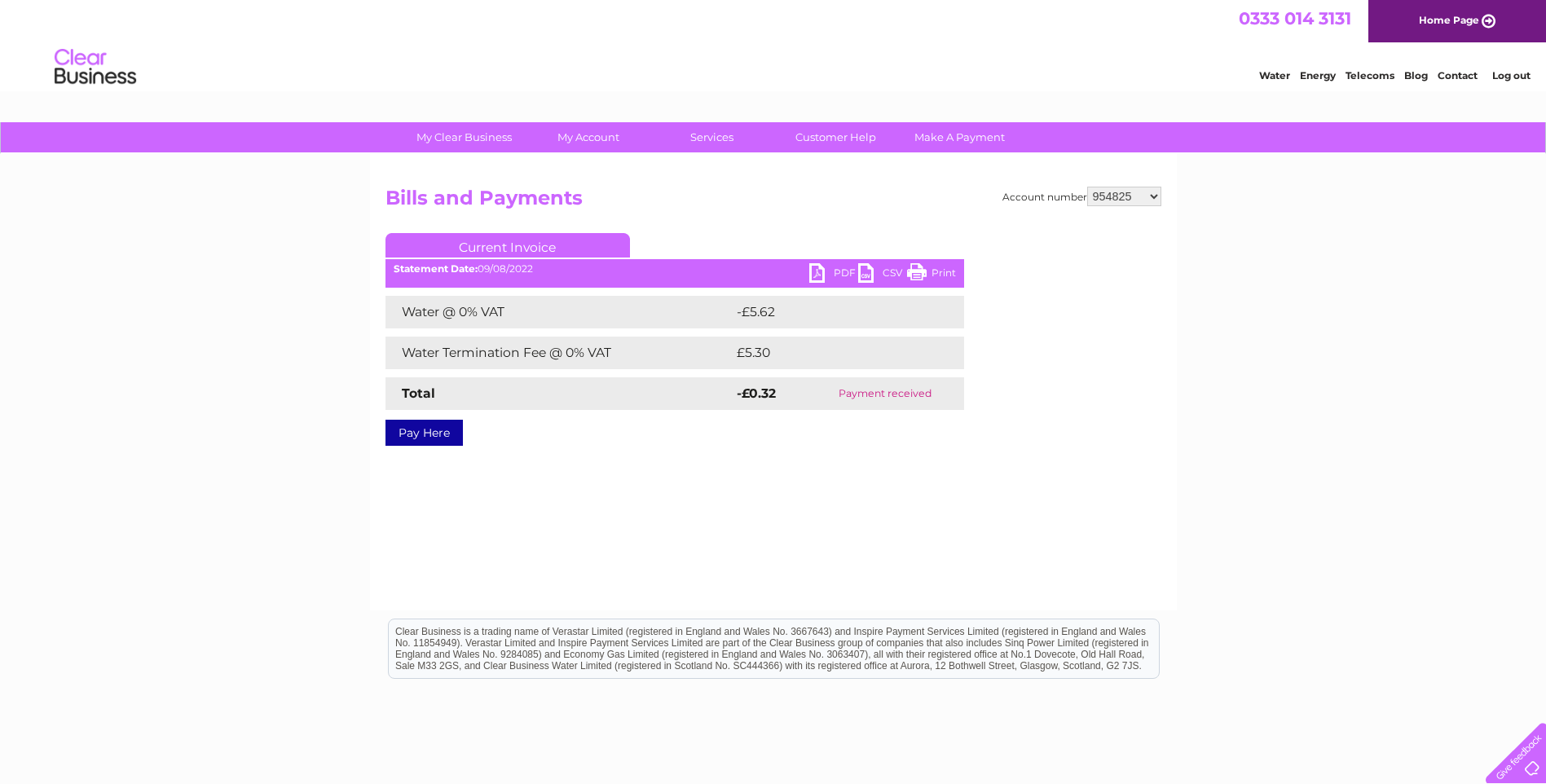 scroll, scrollTop: 0, scrollLeft: 0, axis: both 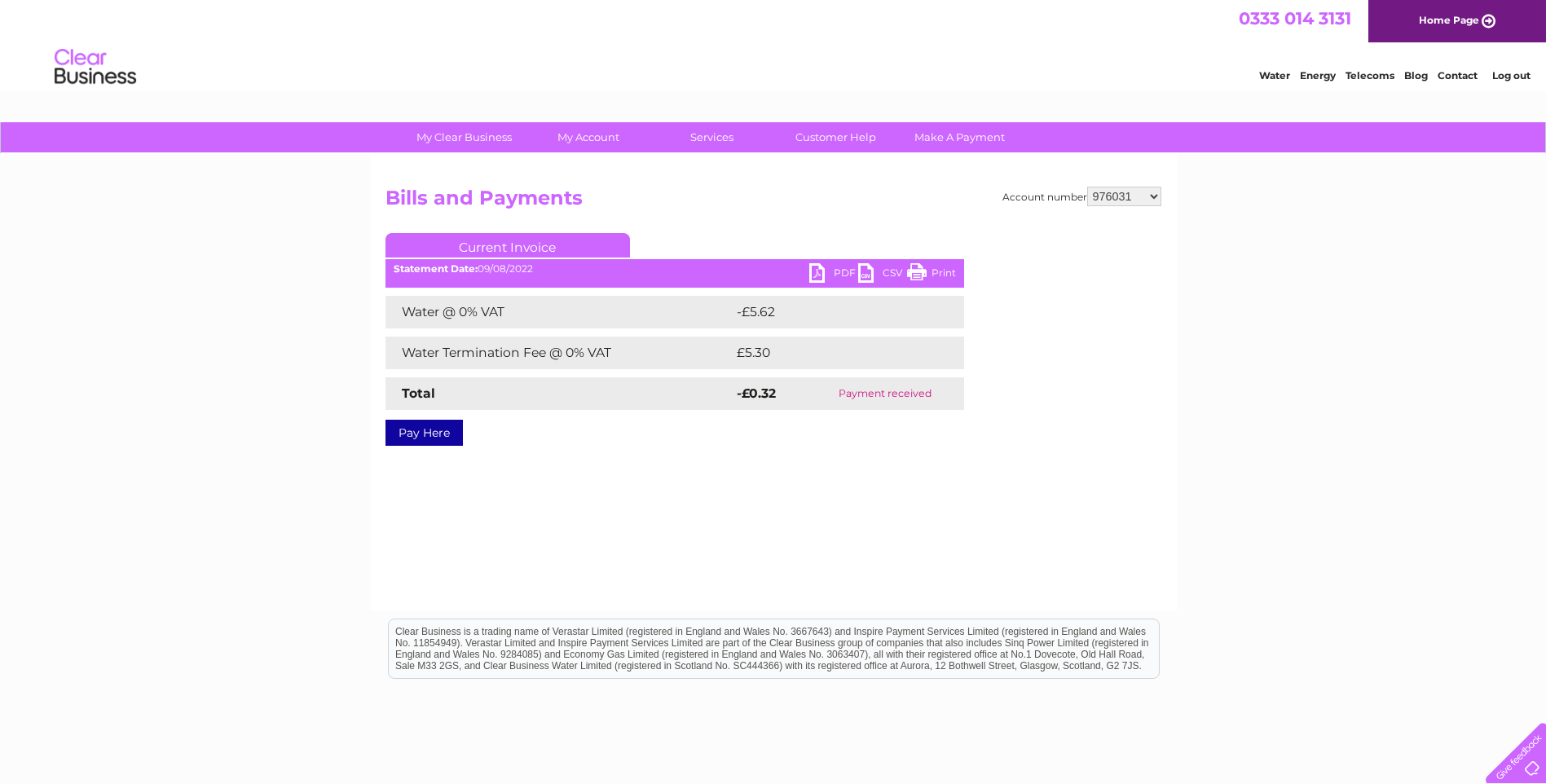 click on "918255
918931
935260
954825
976031
976375
983619
987526
991567
1080197
1090330
1091910
1118225
1122489
1124891
1137220
1139987
1146725
1148016
3025132
30264707
30284404
30288150
30292522
30298673
30301324" at bounding box center [1124, 196] 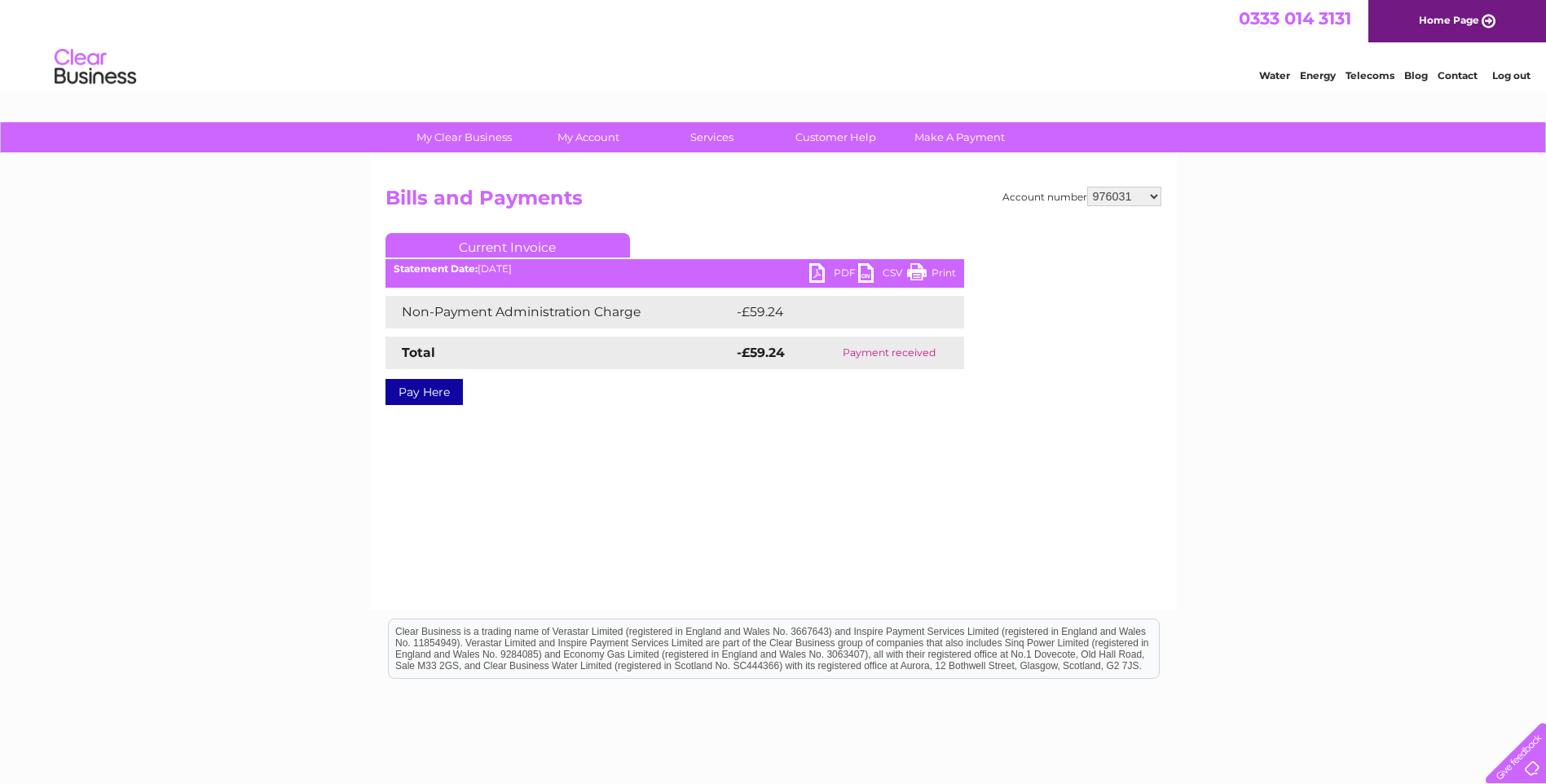 scroll, scrollTop: 0, scrollLeft: 0, axis: both 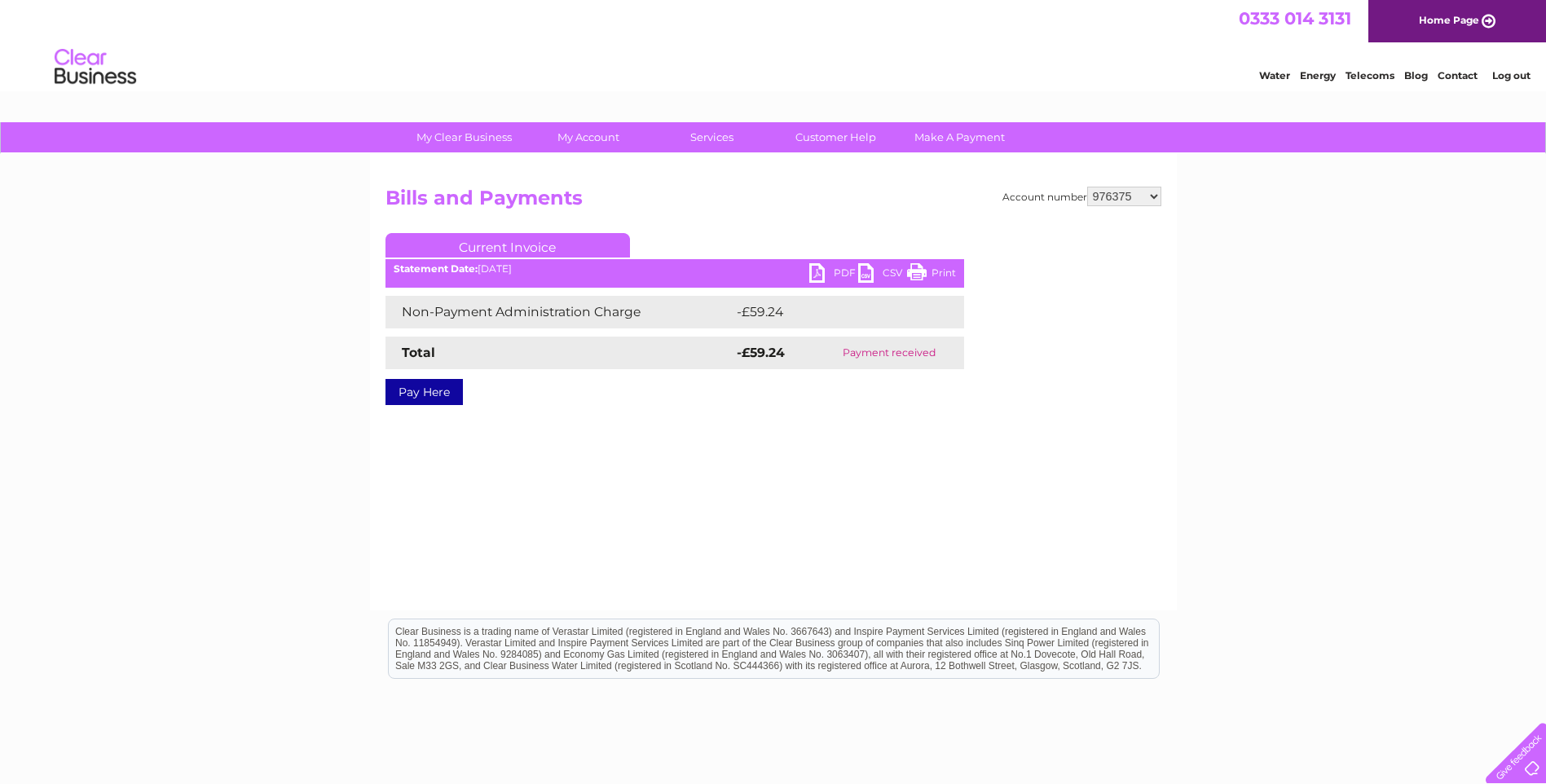 click on "918255
918931
935260
954825
976031
976375
983619
987526
991567
1080197
1090330
1091910
1118225
1122489
1124891
1137220
1139987
1146725
1148016
3025132
30264707
30284404
30288150
30292522
30298673
30301324" at bounding box center (1124, 196) 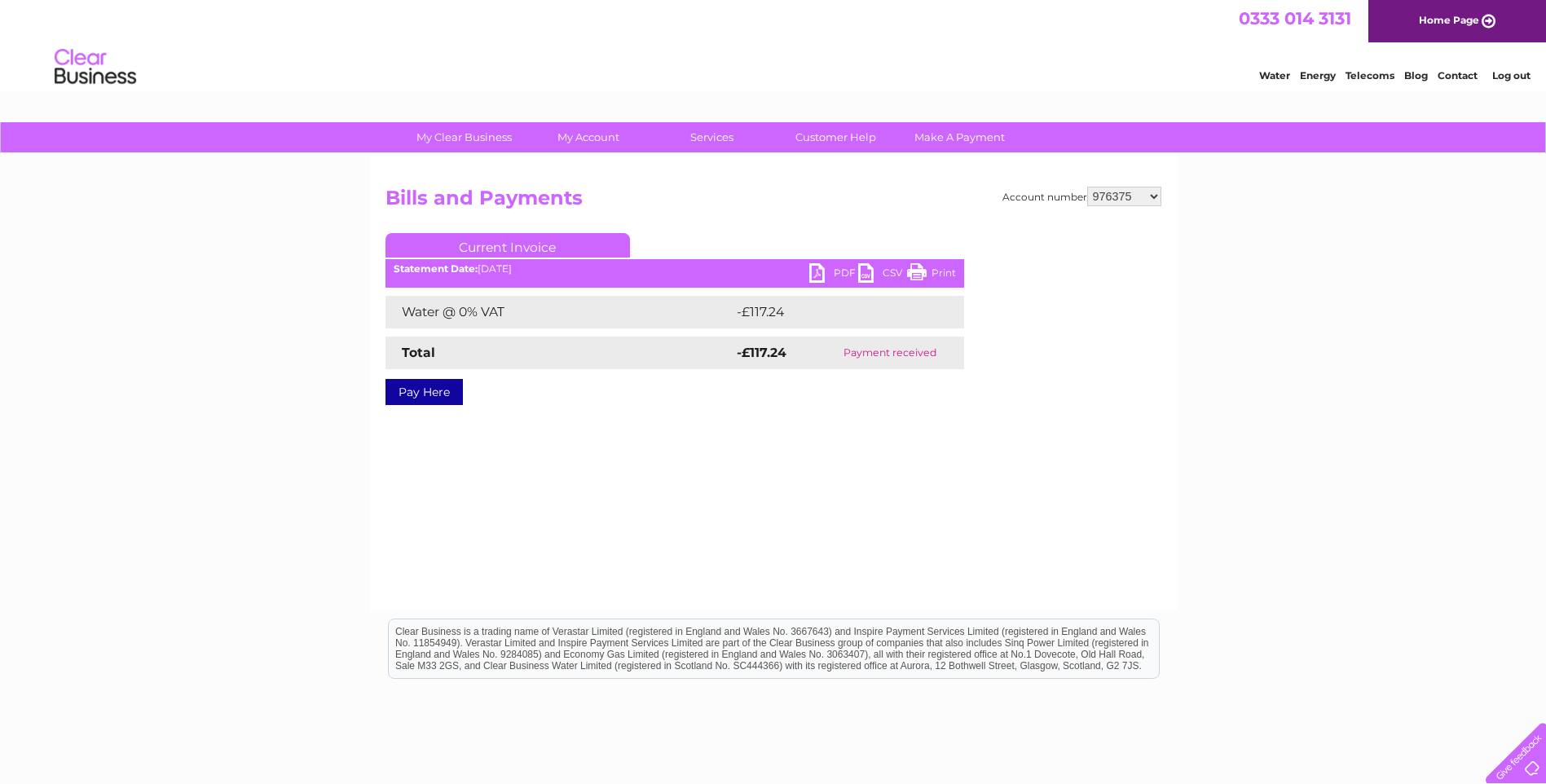 scroll, scrollTop: 0, scrollLeft: 0, axis: both 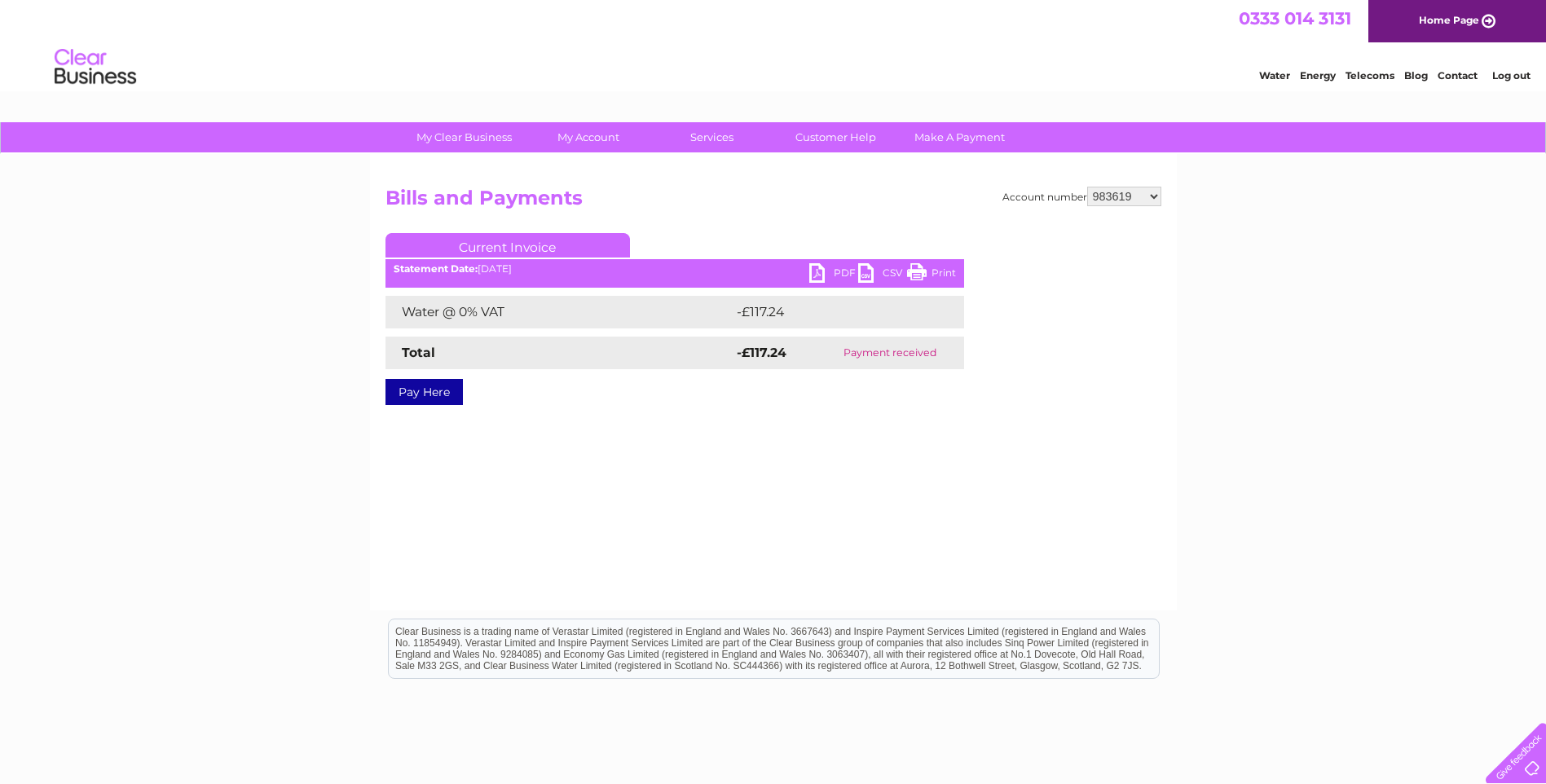 click on "918255
918931
935260
954825
976031
976375
983619
987526
991567
1080197
1090330
1091910
1118225
1122489
1124891
1137220
1139987
1146725
1148016
3025132
30264707
30284404
30288150
30292522
30298673
30301324" at bounding box center (1124, 196) 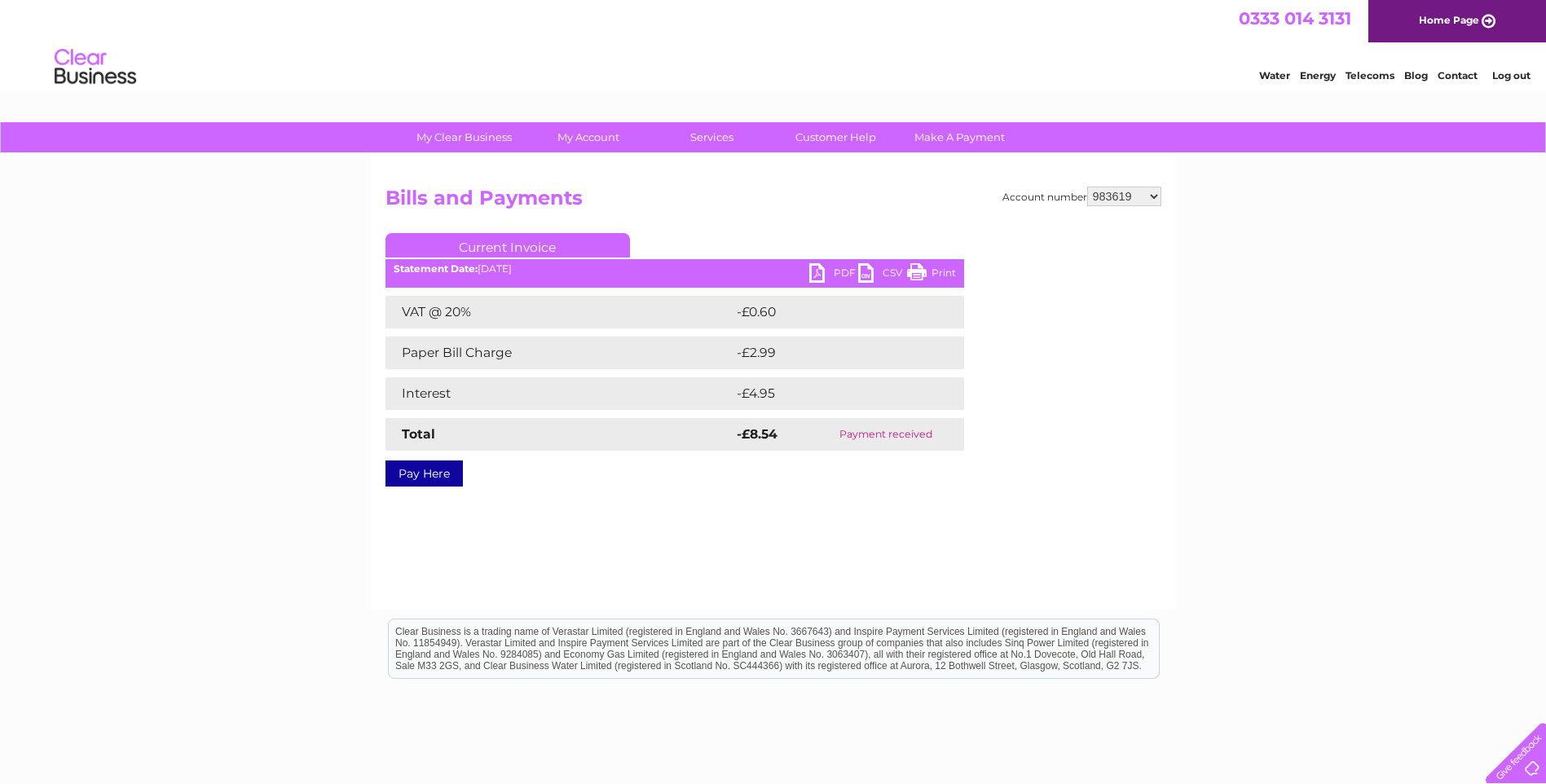 scroll, scrollTop: 0, scrollLeft: 0, axis: both 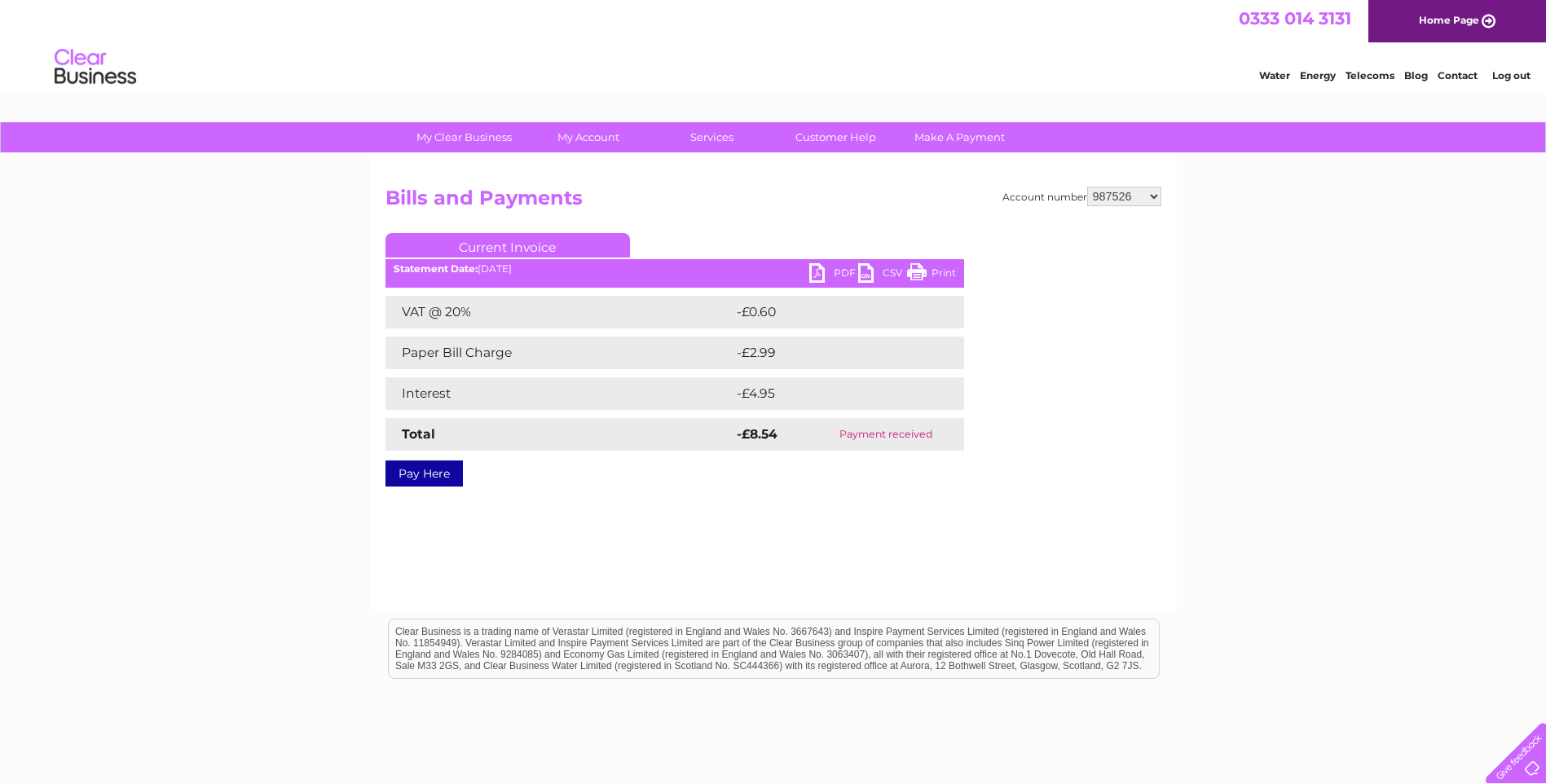 click on "918255
918931
935260
954825
976031
976375
983619
987526
991567
1080197
1090330
1091910
1118225
1122489
1124891
1137220
1139987
1146725
1148016
3025132
30264707
30284404
30288150
30292522
30298673
30301324" at bounding box center (1124, 196) 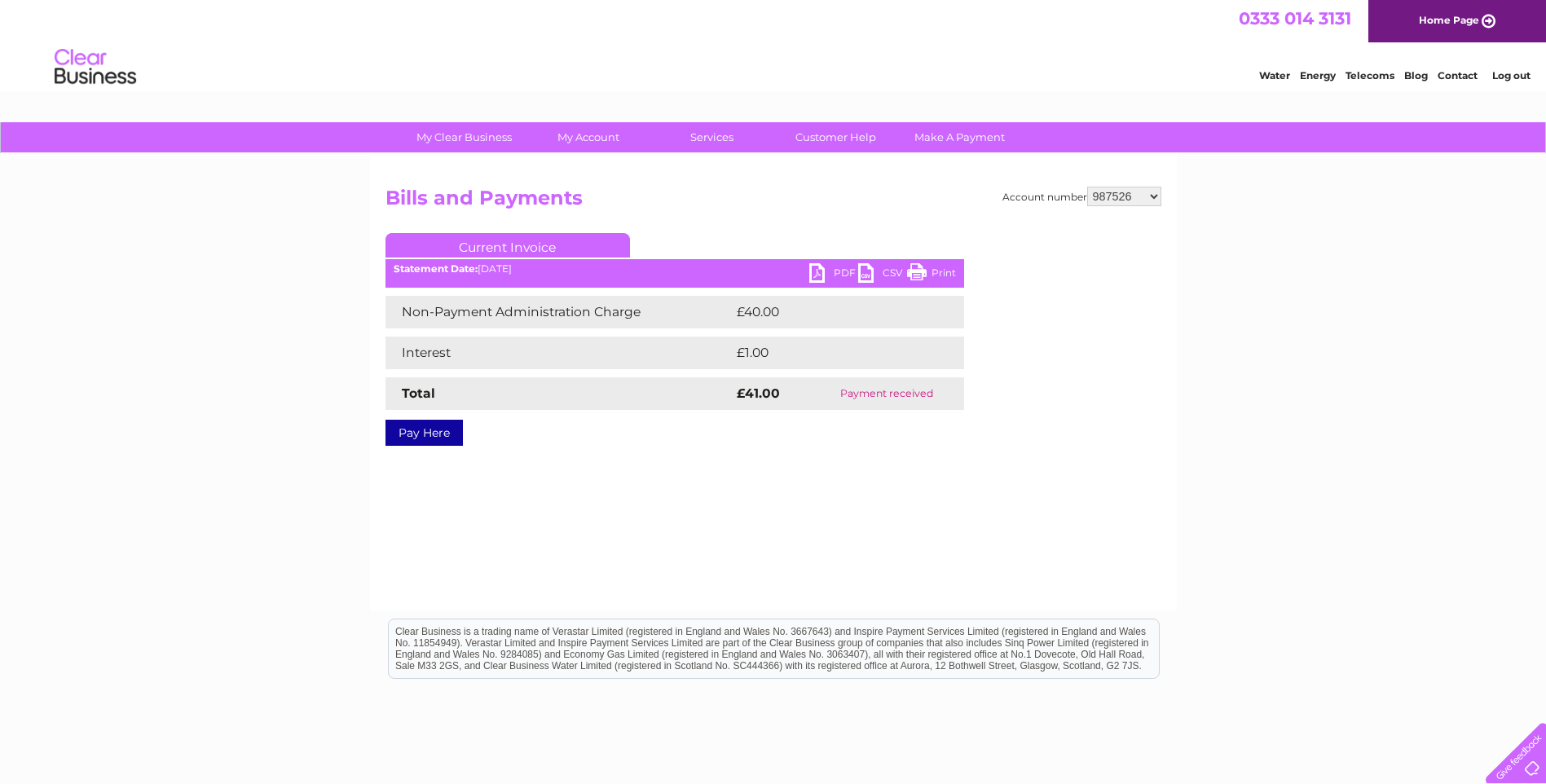 scroll, scrollTop: 0, scrollLeft: 0, axis: both 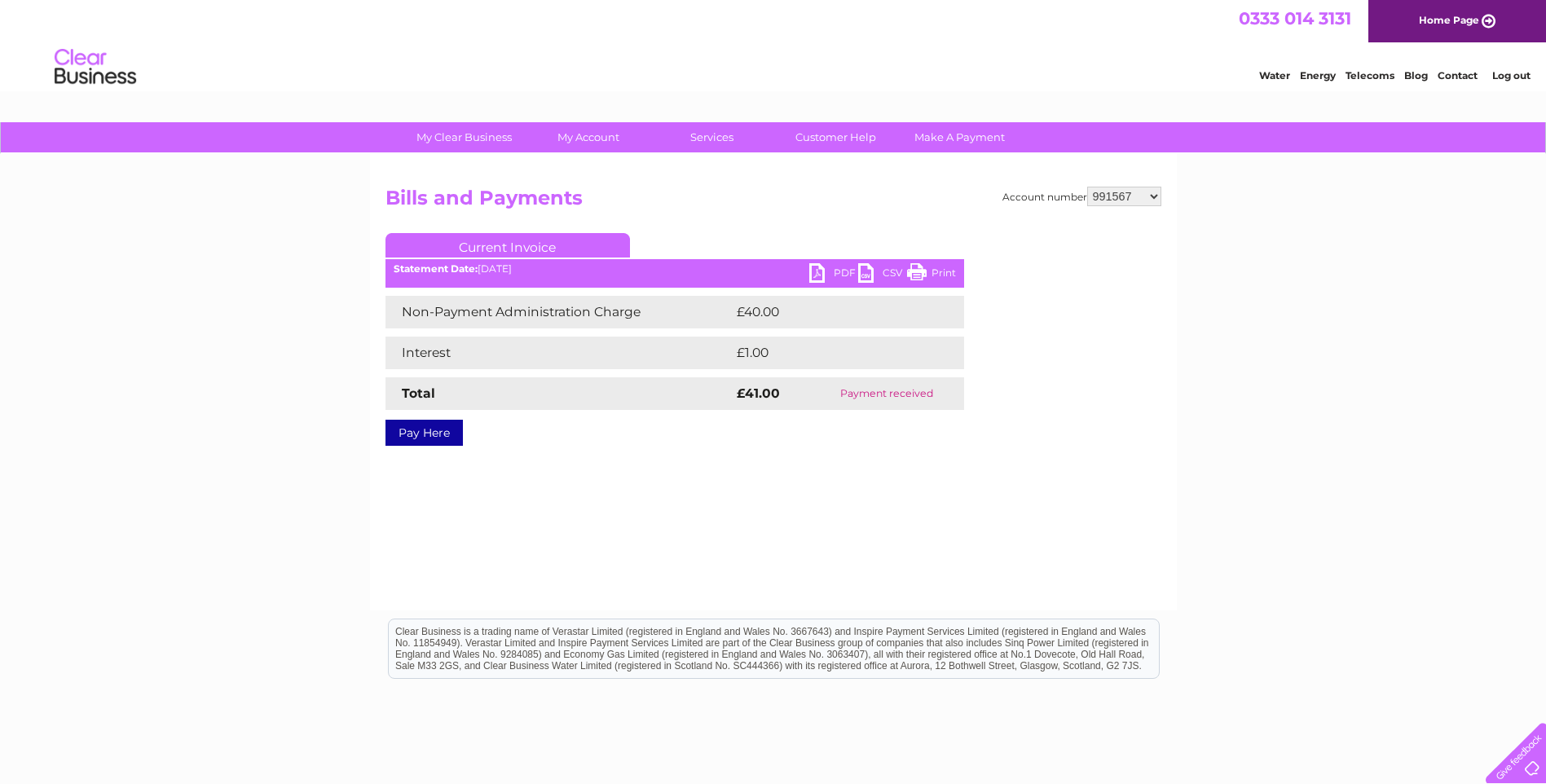 click on "918255
918931
935260
954825
976031
976375
983619
987526
991567
1080197
1090330
1091910
1118225
1122489
1124891
1137220
1139987
1146725
1148016
3025132
30264707
30284404
30288150
30292522
30298673
30301324" at bounding box center [1124, 196] 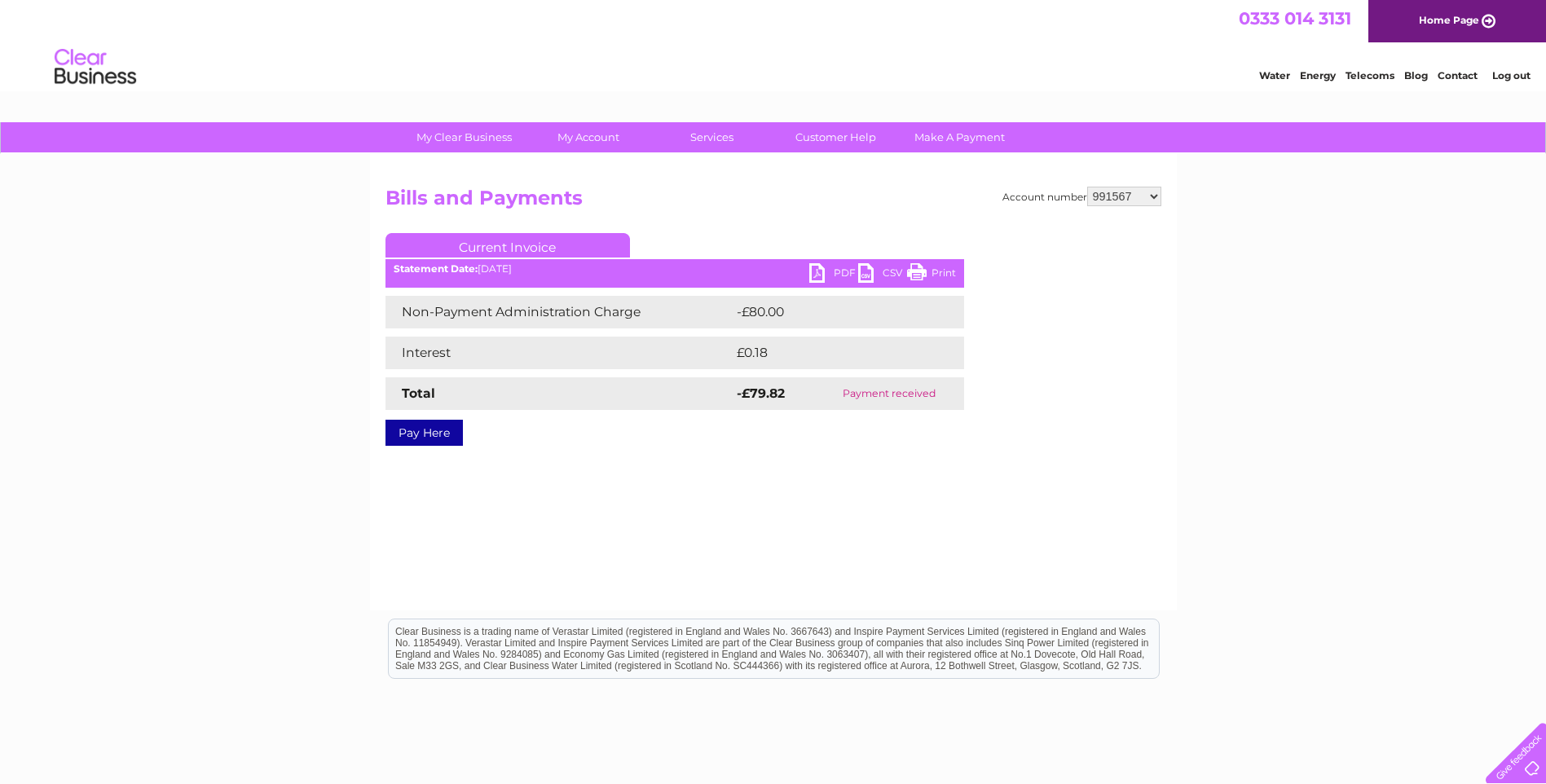 scroll, scrollTop: 0, scrollLeft: 0, axis: both 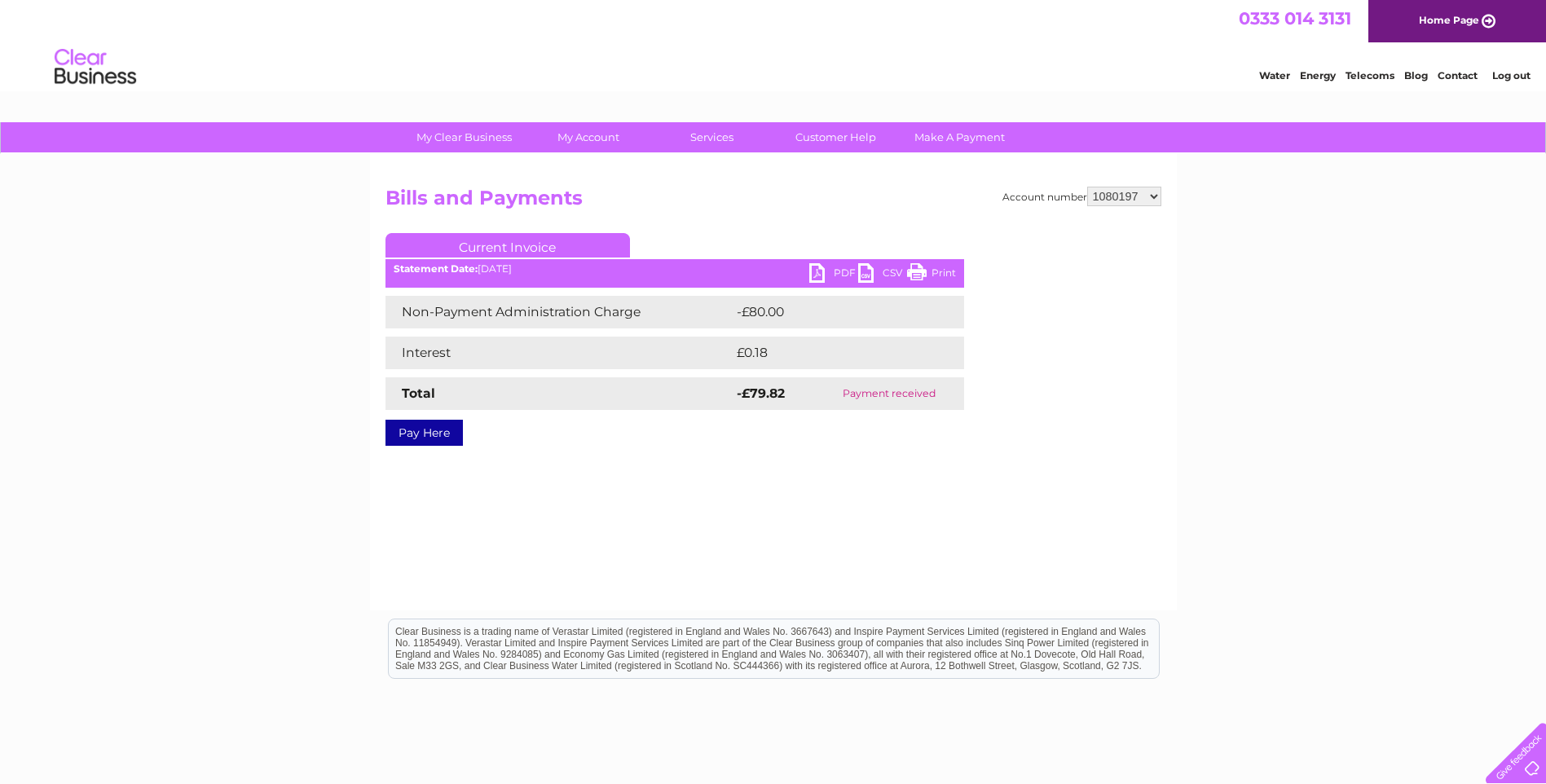 click on "918255
918931
935260
954825
976031
976375
983619
987526
991567
1080197
1090330
1091910
1118225
1122489
1124891
1137220
1139987
1146725
1148016
3025132
30264707
30284404
30288150
30292522
30298673
30301324" at bounding box center (1124, 196) 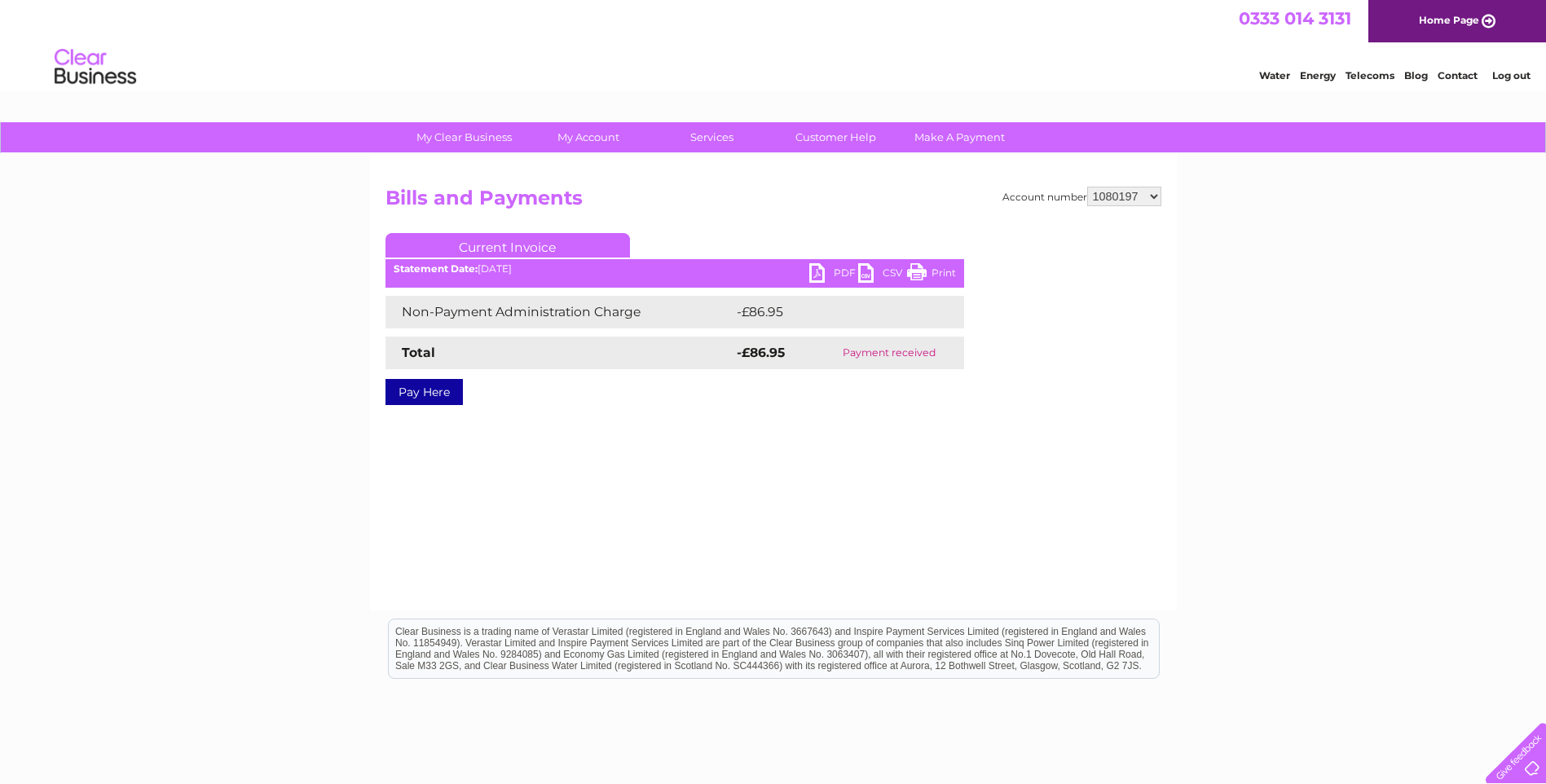 scroll, scrollTop: 0, scrollLeft: 0, axis: both 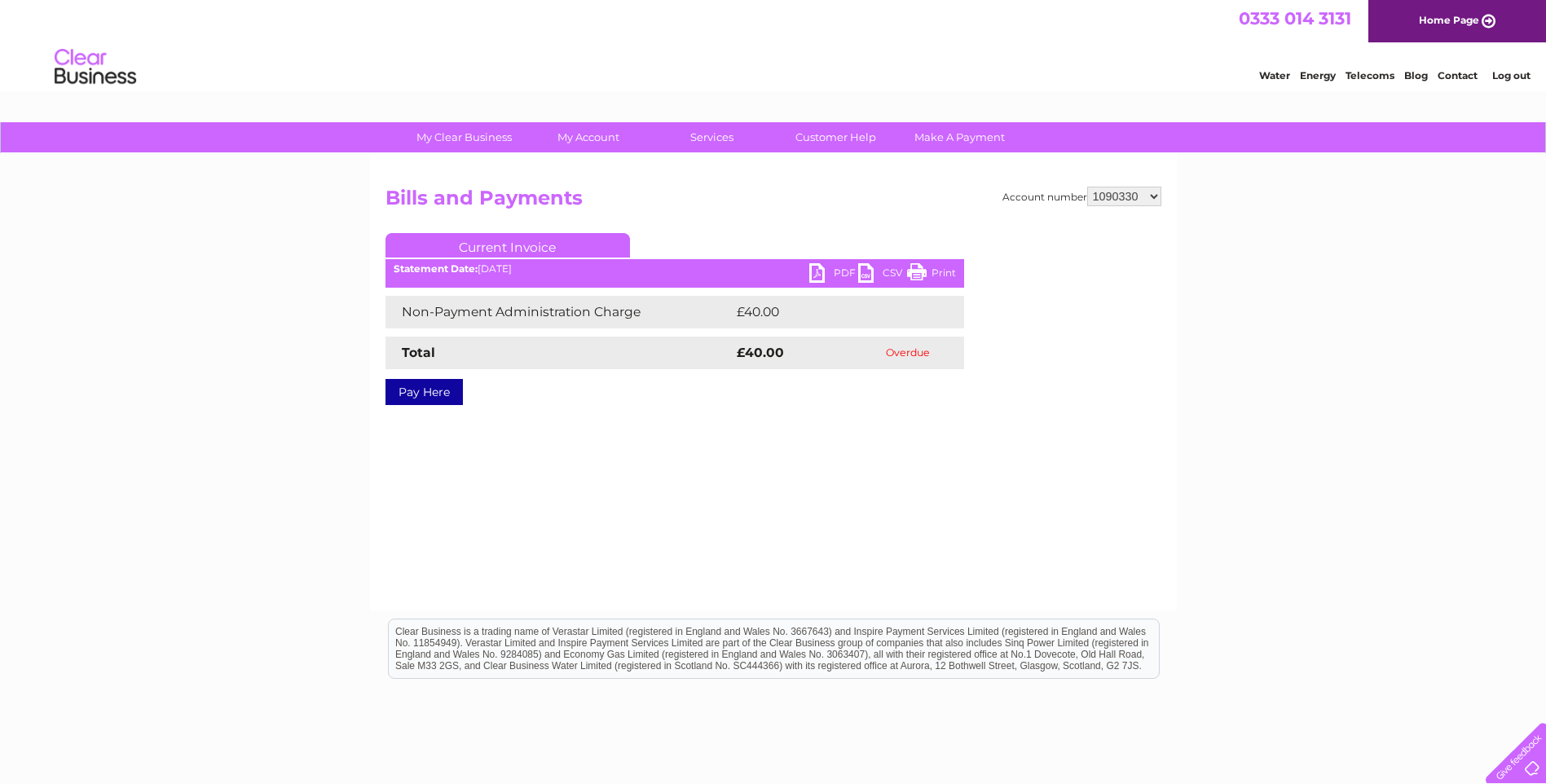 click on "918255
918931
935260
954825
976031
976375
983619
987526
991567
1080197
1090330
1091910
1118225
1122489
1124891
1137220
1139987
1146725
1148016
3025132
30264707
30284404
30288150
30292522
30298673
30301324" at bounding box center (1124, 196) 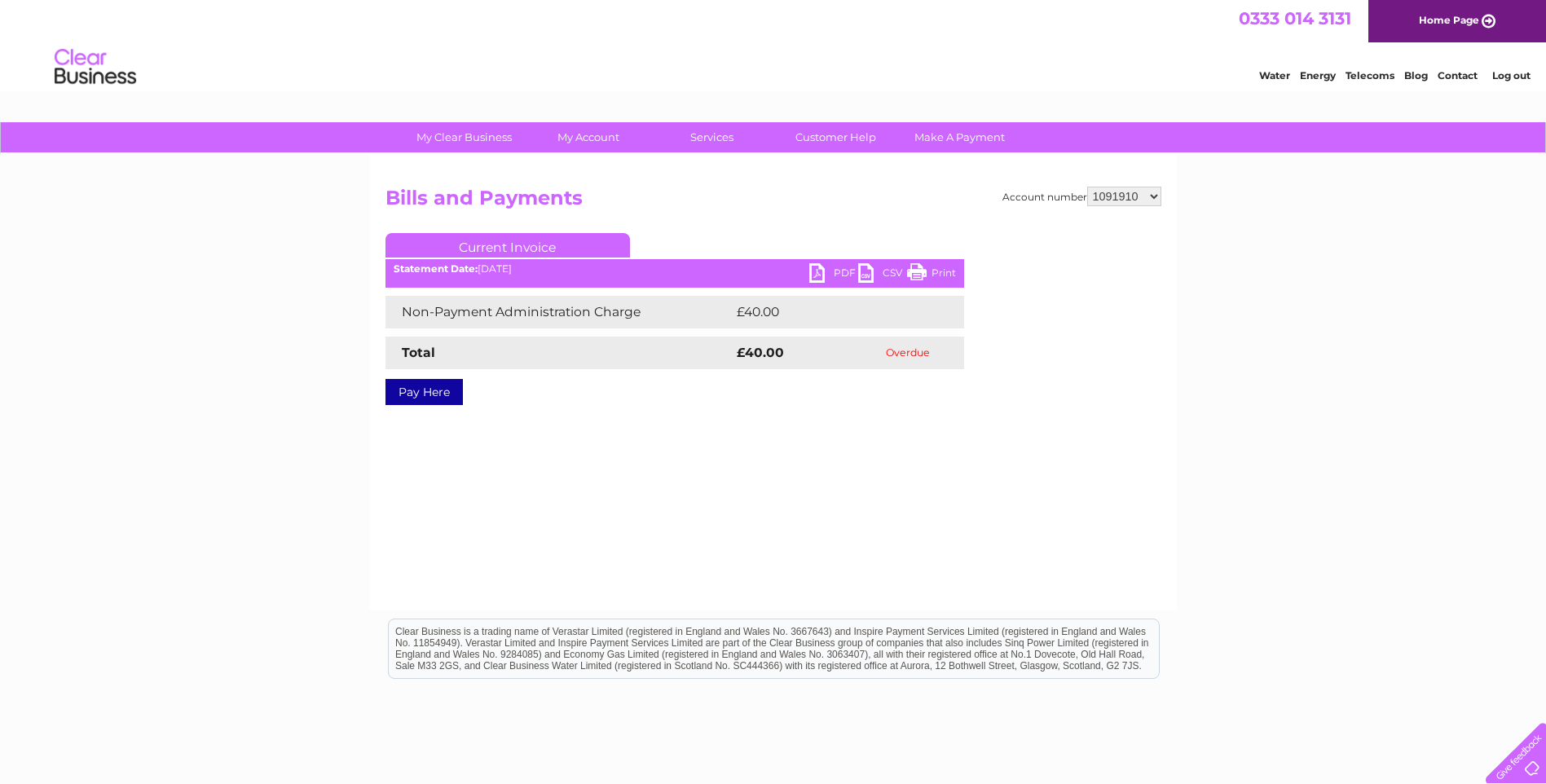 click on "918255
918931
935260
954825
976031
976375
983619
987526
991567
1080197
1090330
1091910
1118225
1122489
1124891
1137220
1139987
1146725
1148016
3025132
30264707
30284404
30288150
30292522
30298673
30301324" at bounding box center (1124, 196) 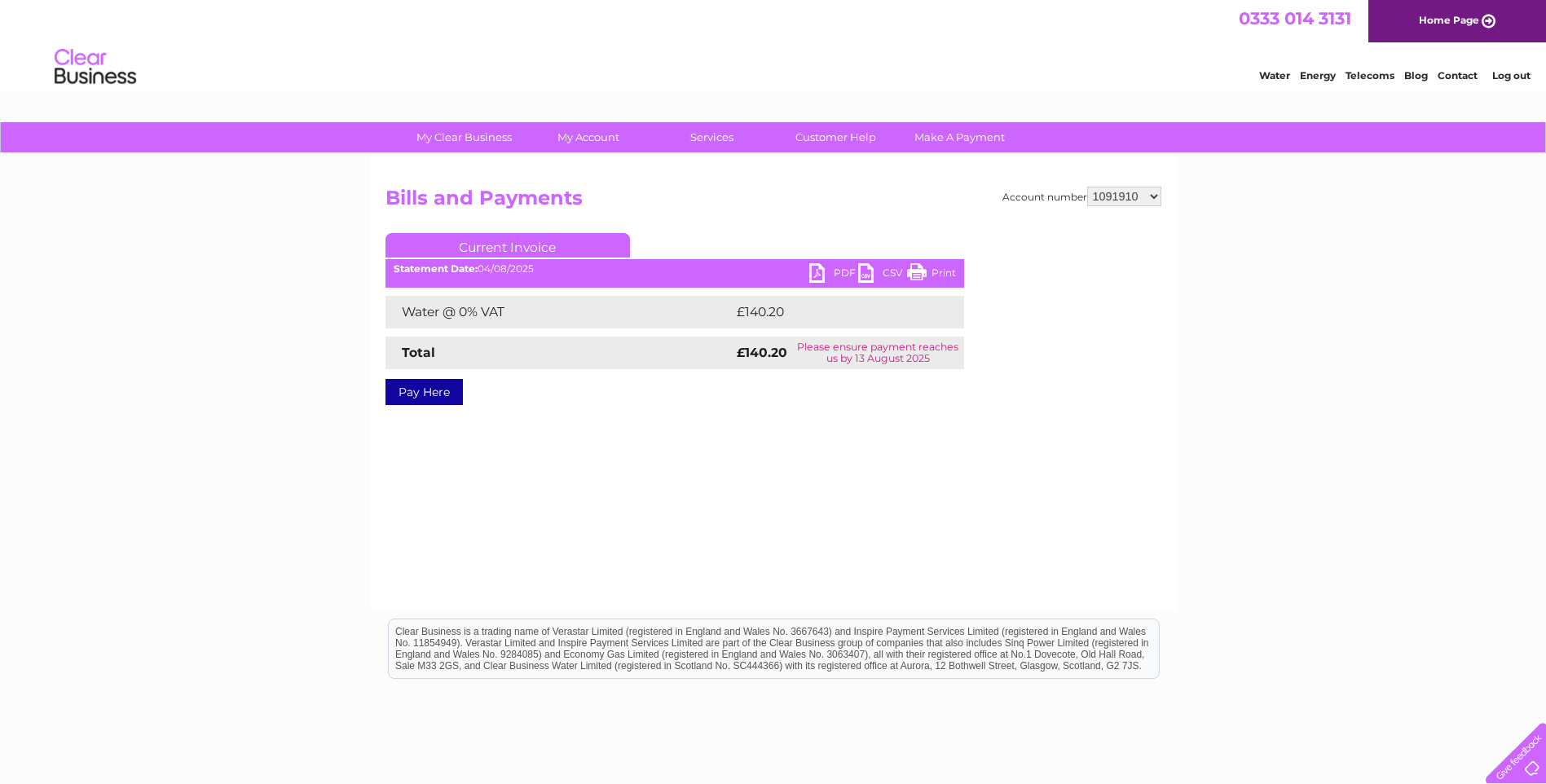 scroll, scrollTop: 0, scrollLeft: 0, axis: both 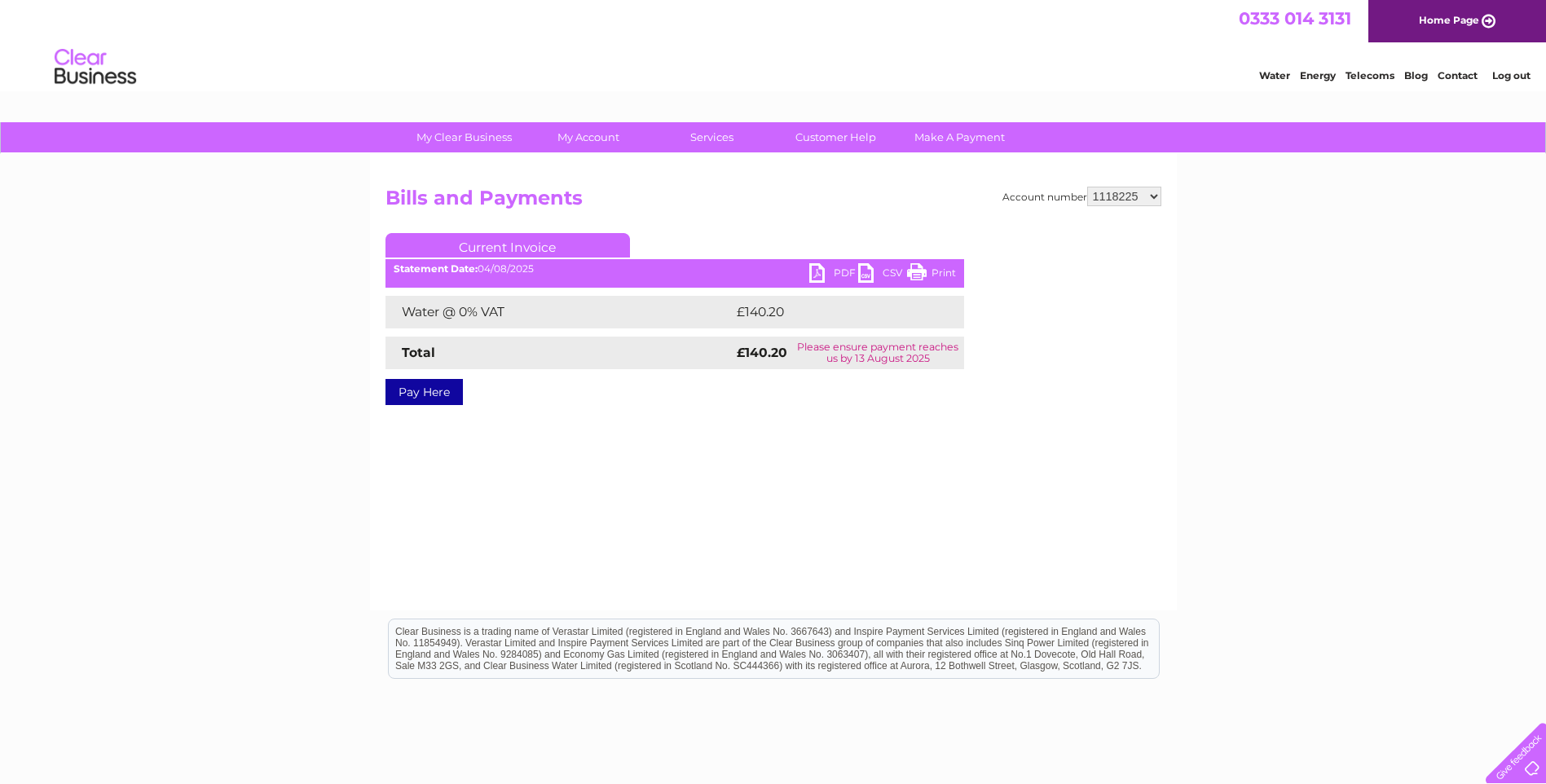click on "918255
918931
935260
954825
976031
976375
983619
987526
991567
1080197
1090330
1091910
1118225
1122489
1124891
1137220
1139987
1146725
1148016
3025132
30264707
30284404
30288150
30292522
30298673
30301324" at bounding box center (1124, 196) 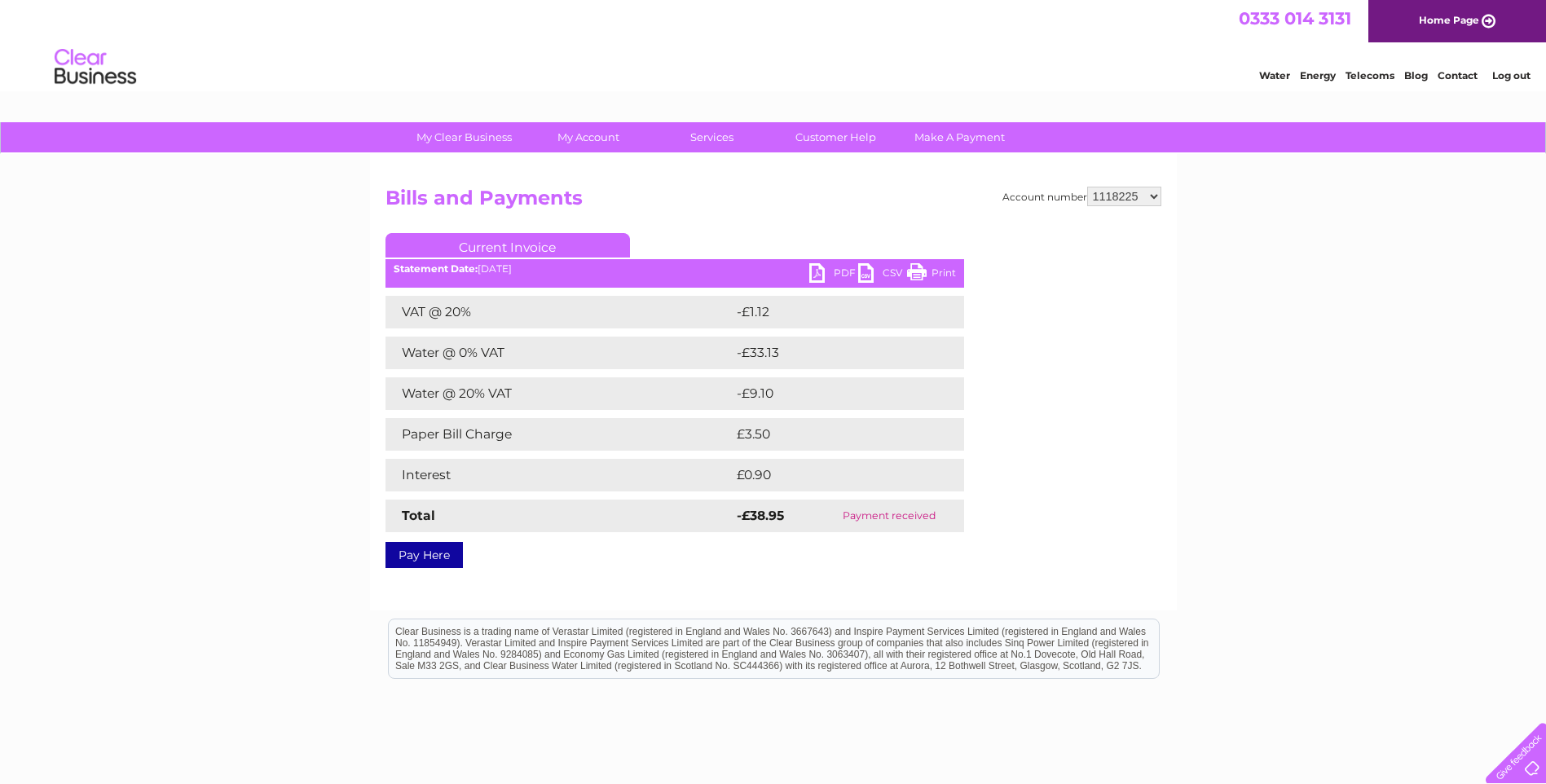 scroll, scrollTop: 0, scrollLeft: 0, axis: both 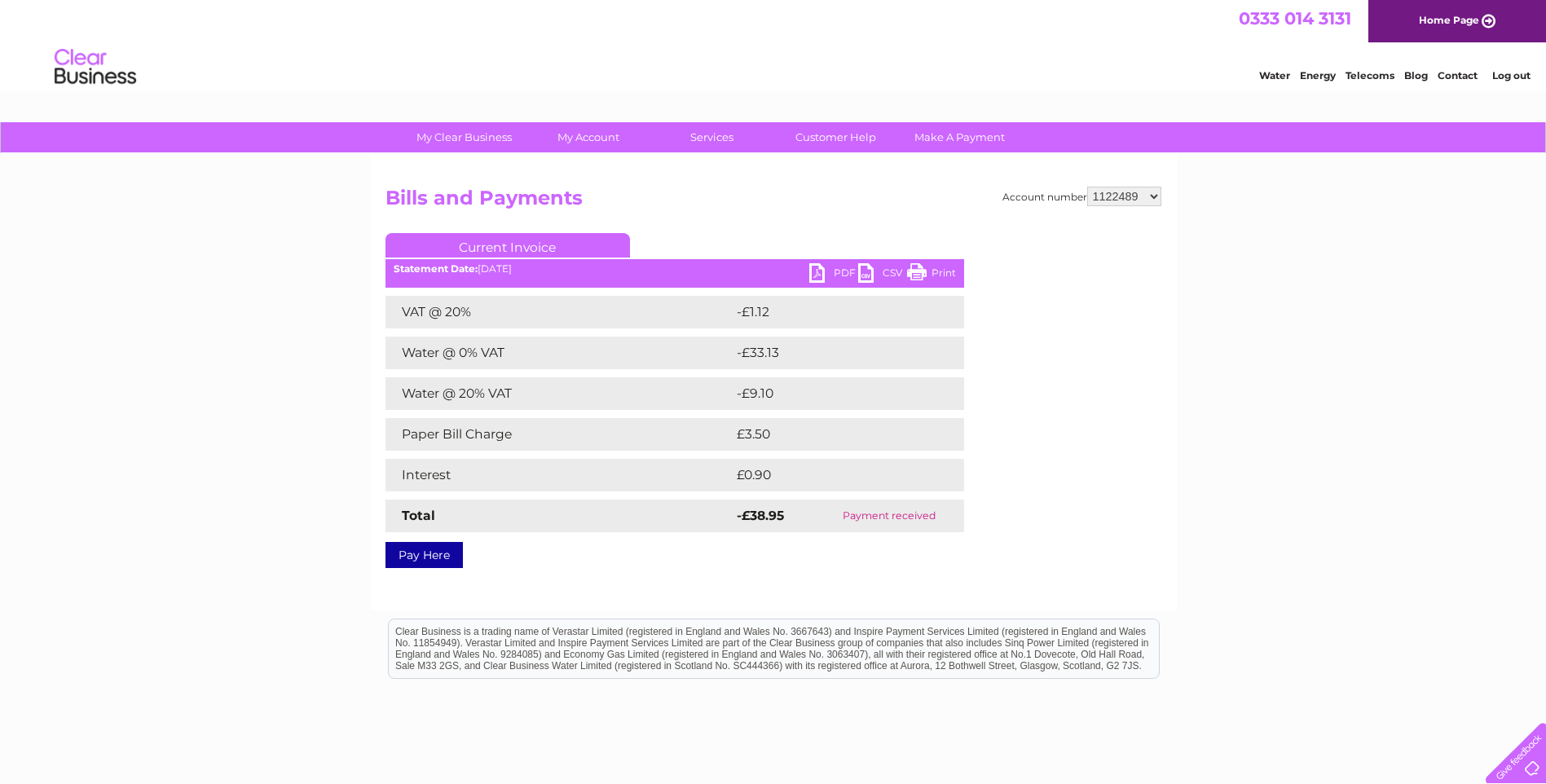 click on "918255
918931
935260
954825
976031
976375
983619
987526
991567
1080197
1090330
1091910
1118225
1122489
1124891
1137220
1139987
1146725
1148016
3025132
30264707
30284404
30288150
30292522
30298673
30301324" at bounding box center [1124, 196] 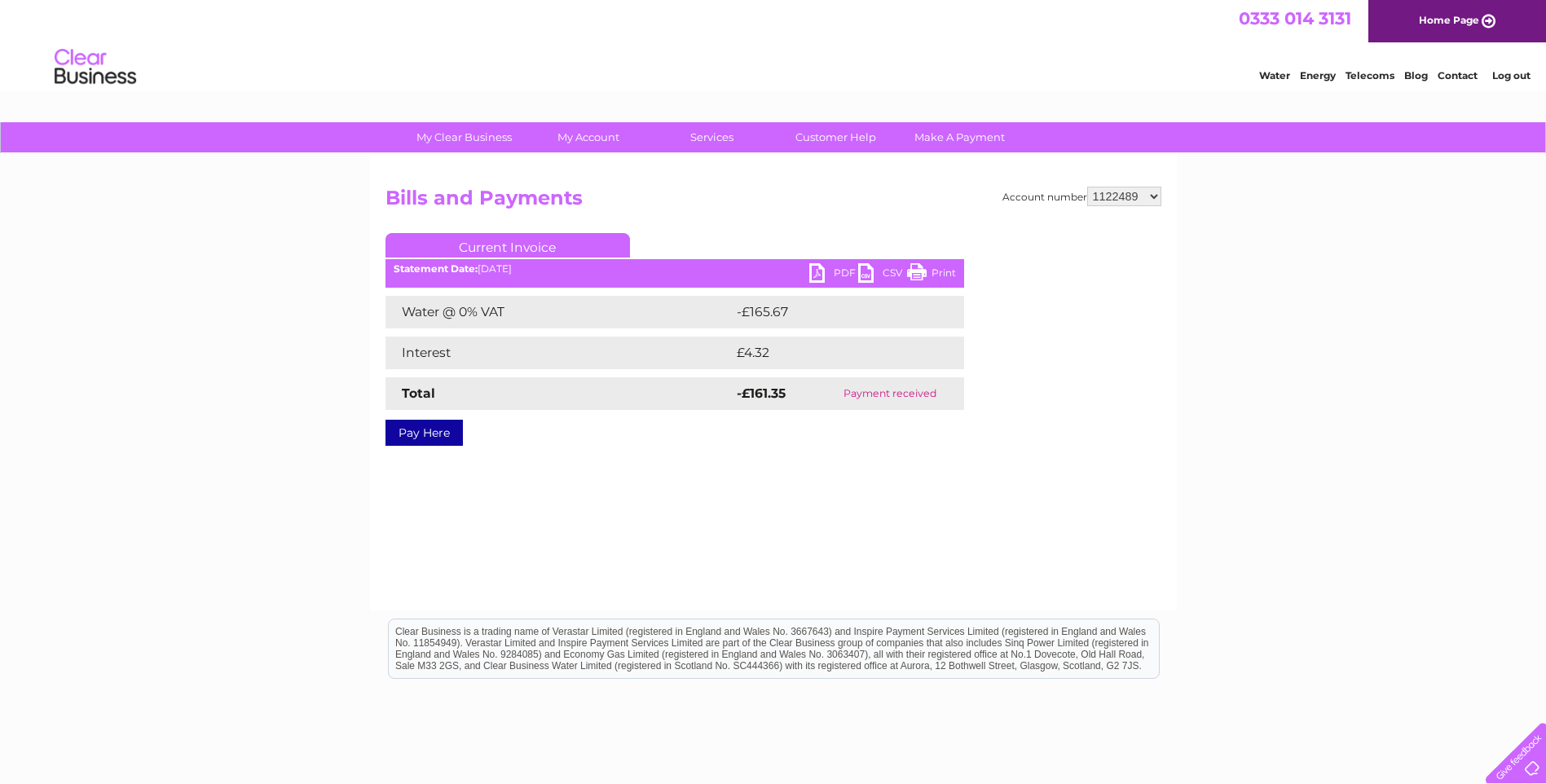 scroll, scrollTop: 0, scrollLeft: 0, axis: both 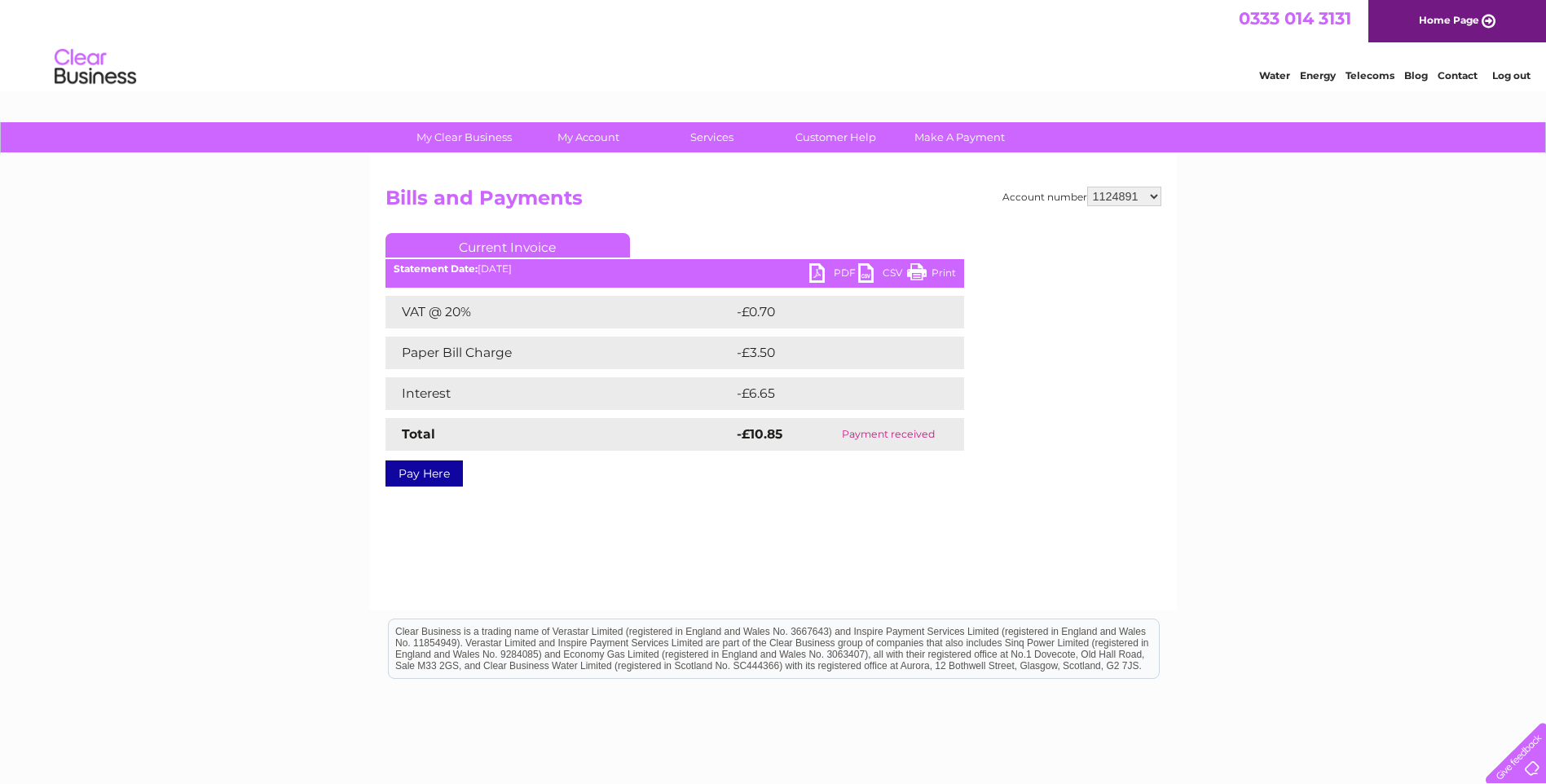 click on "918255
918931
935260
954825
976031
976375
983619
987526
991567
1080197
1090330
1091910
1118225
1122489
1124891
1137220
1139987
1146725
1148016
3025132
30264707
30284404
30288150
30292522
30298673
30301324" at bounding box center [1124, 196] 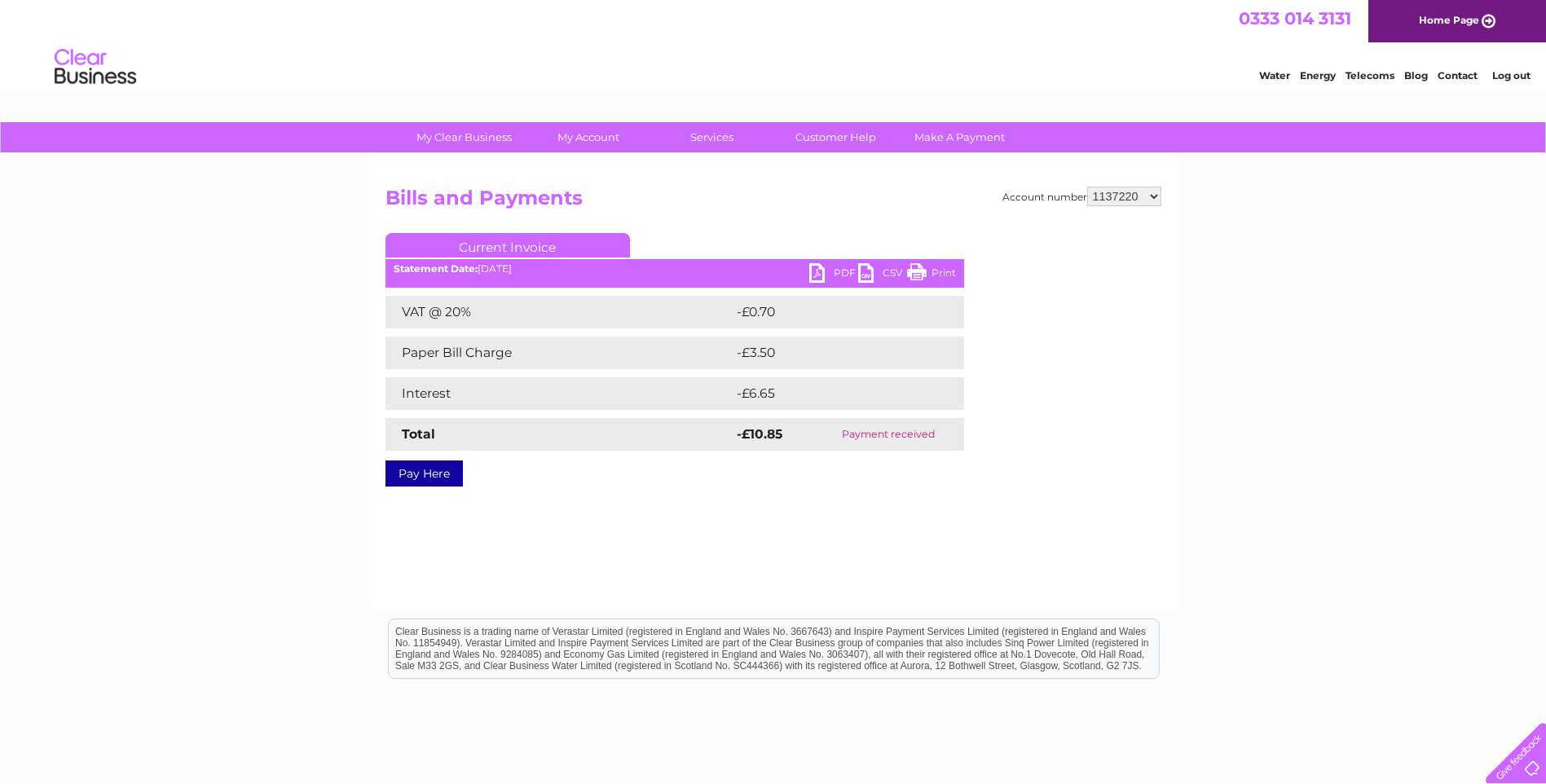 click on "918255
918931
935260
954825
976031
976375
983619
987526
991567
1080197
1090330
1091910
1118225
1122489
1124891
1137220
1139987
1146725
1148016
3025132
30264707
30284404
30288150
30292522
30298673
30301324" at bounding box center [1124, 196] 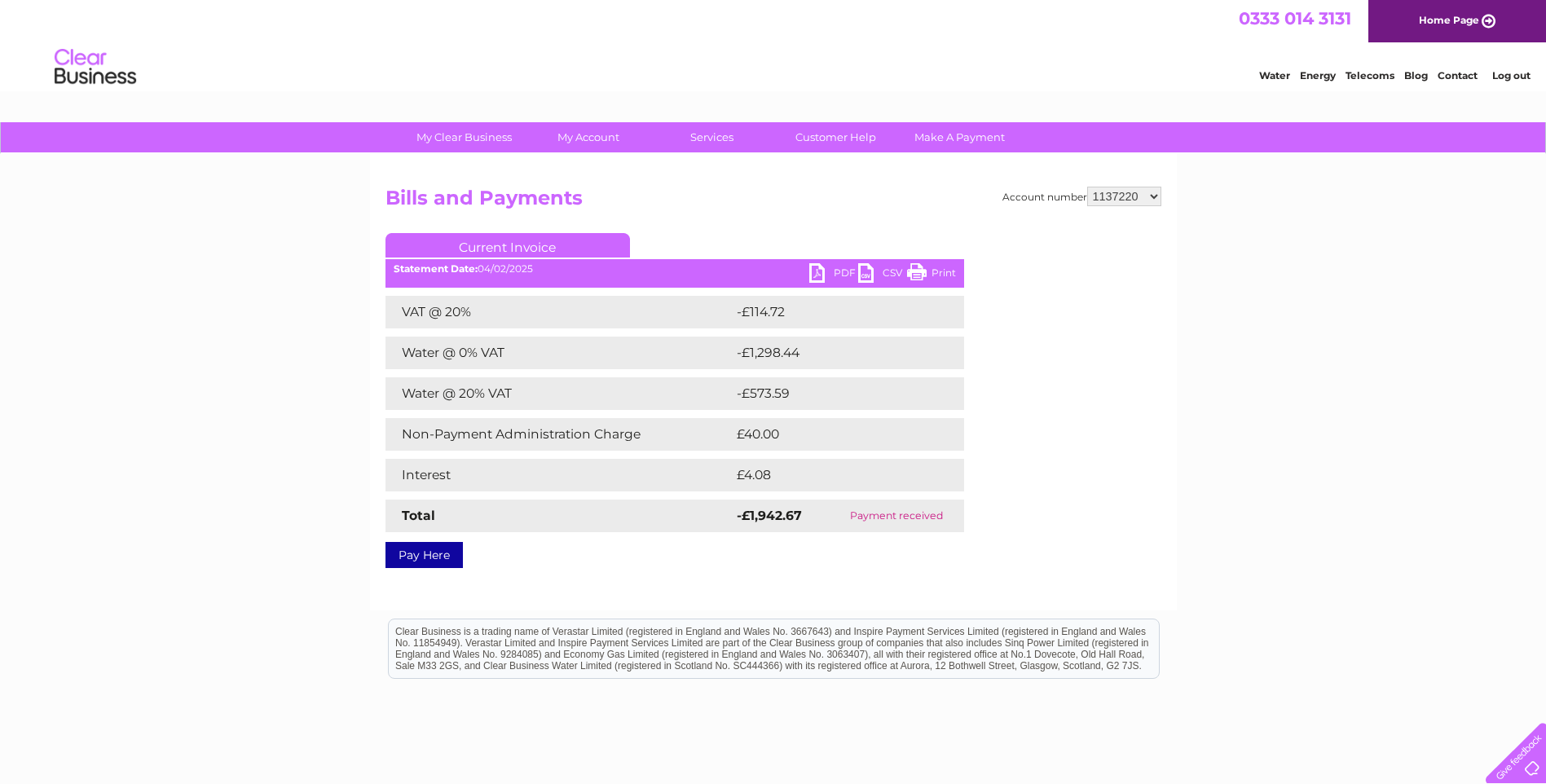 scroll, scrollTop: 0, scrollLeft: 0, axis: both 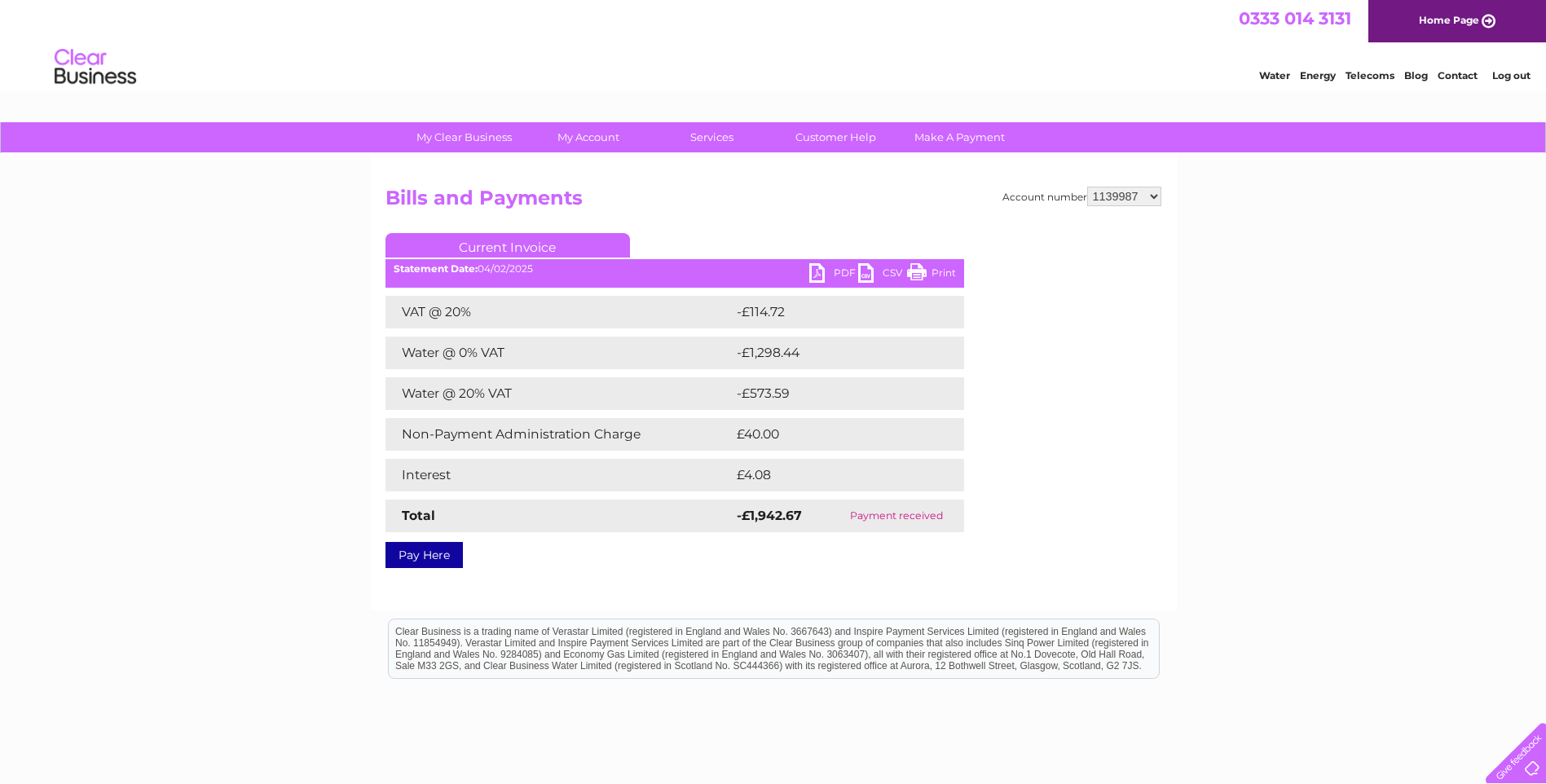 click on "918255
918931
935260
954825
976031
976375
983619
987526
991567
1080197
1090330
1091910
1118225
1122489
1124891
1137220
1139987
1146725
1148016
3025132
30264707
30284404
30288150
30292522
30298673
30301324" at bounding box center (1124, 196) 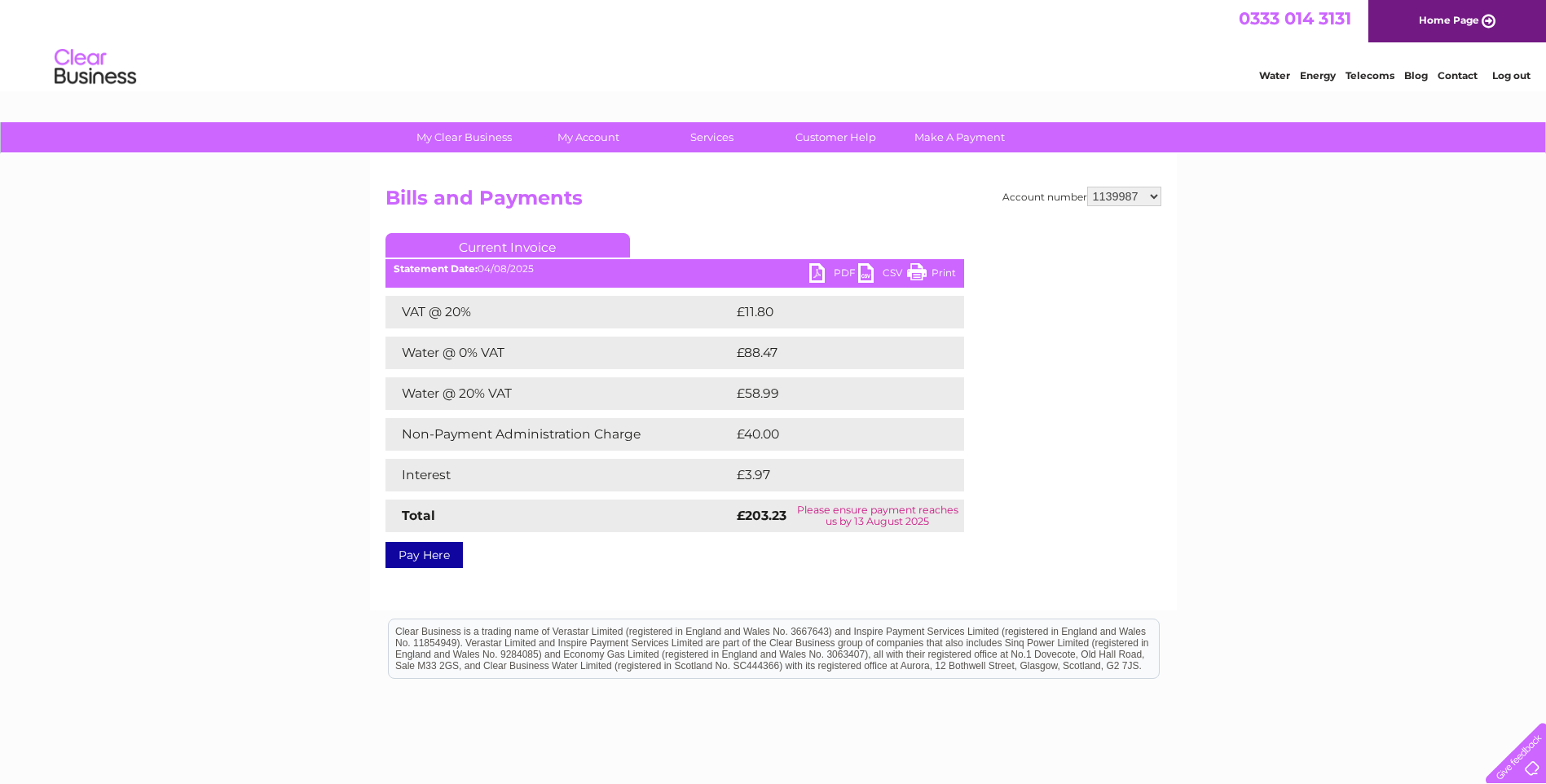 scroll, scrollTop: 0, scrollLeft: 0, axis: both 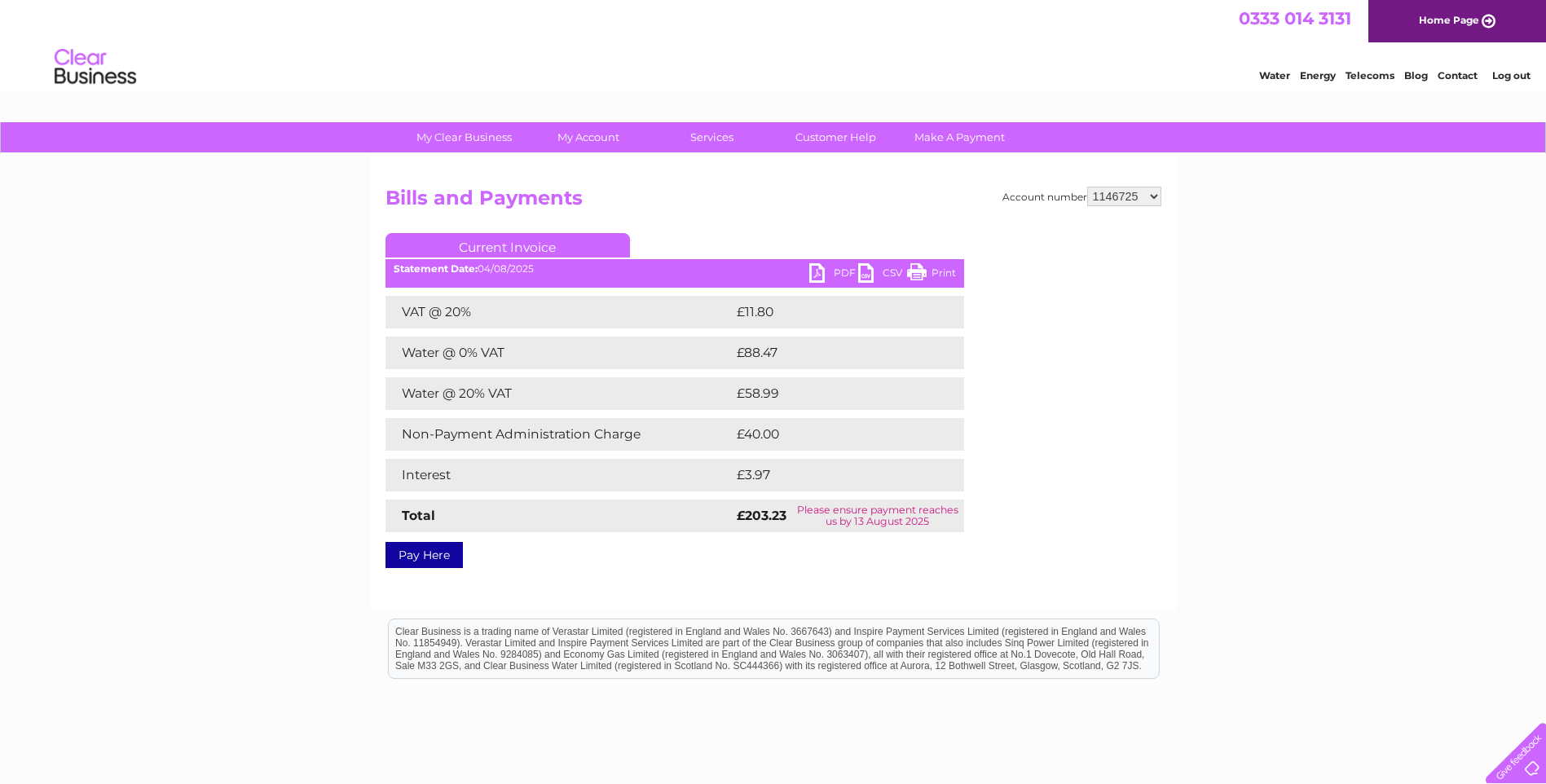 click on "918255
918931
935260
954825
976031
976375
983619
987526
991567
1080197
1090330
1091910
1118225
1122489
1124891
1137220
1139987
1146725
1148016
3025132
30264707
30284404
30288150
30292522
30298673
30301324" at bounding box center [1124, 196] 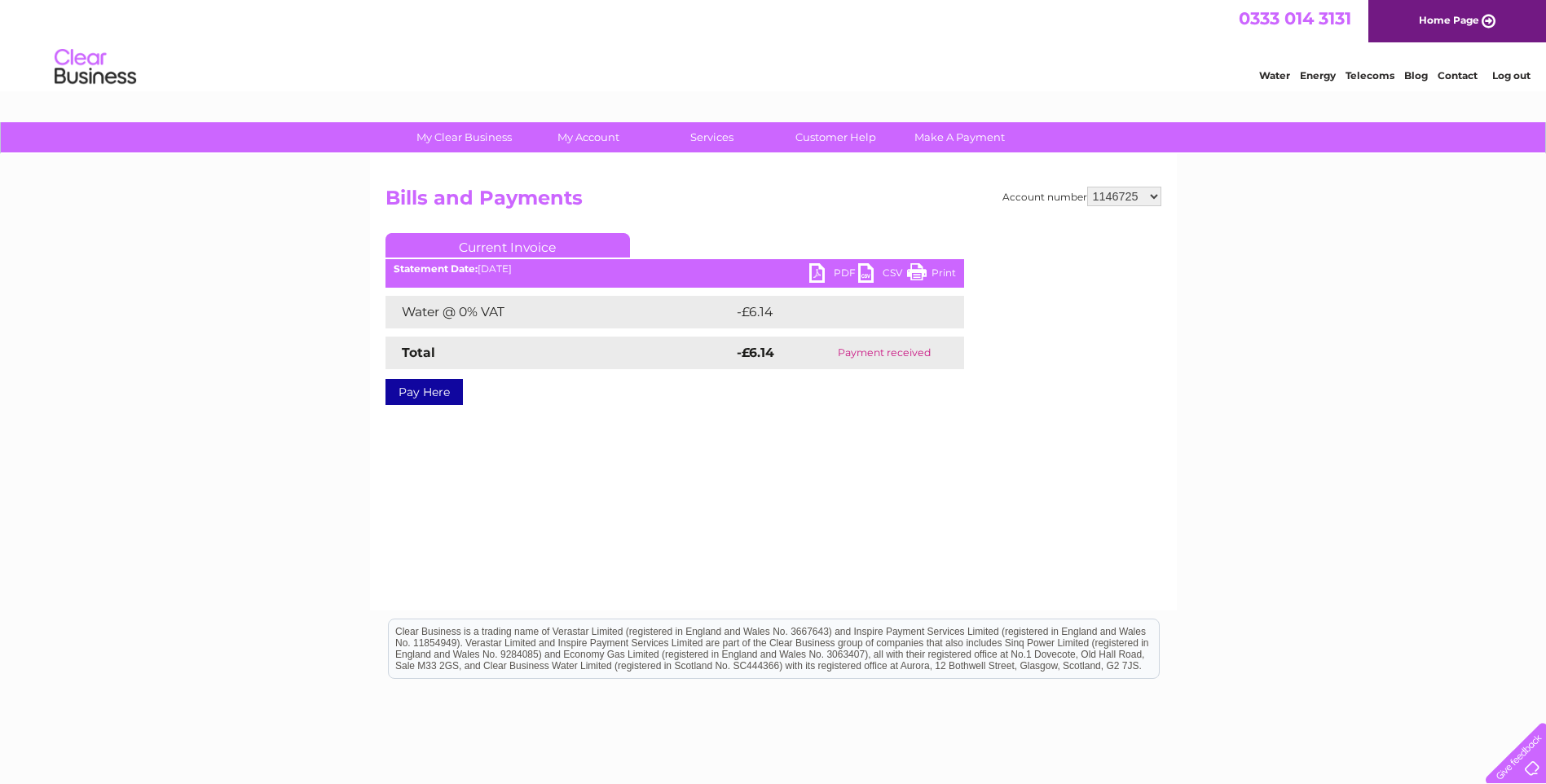 scroll, scrollTop: 0, scrollLeft: 0, axis: both 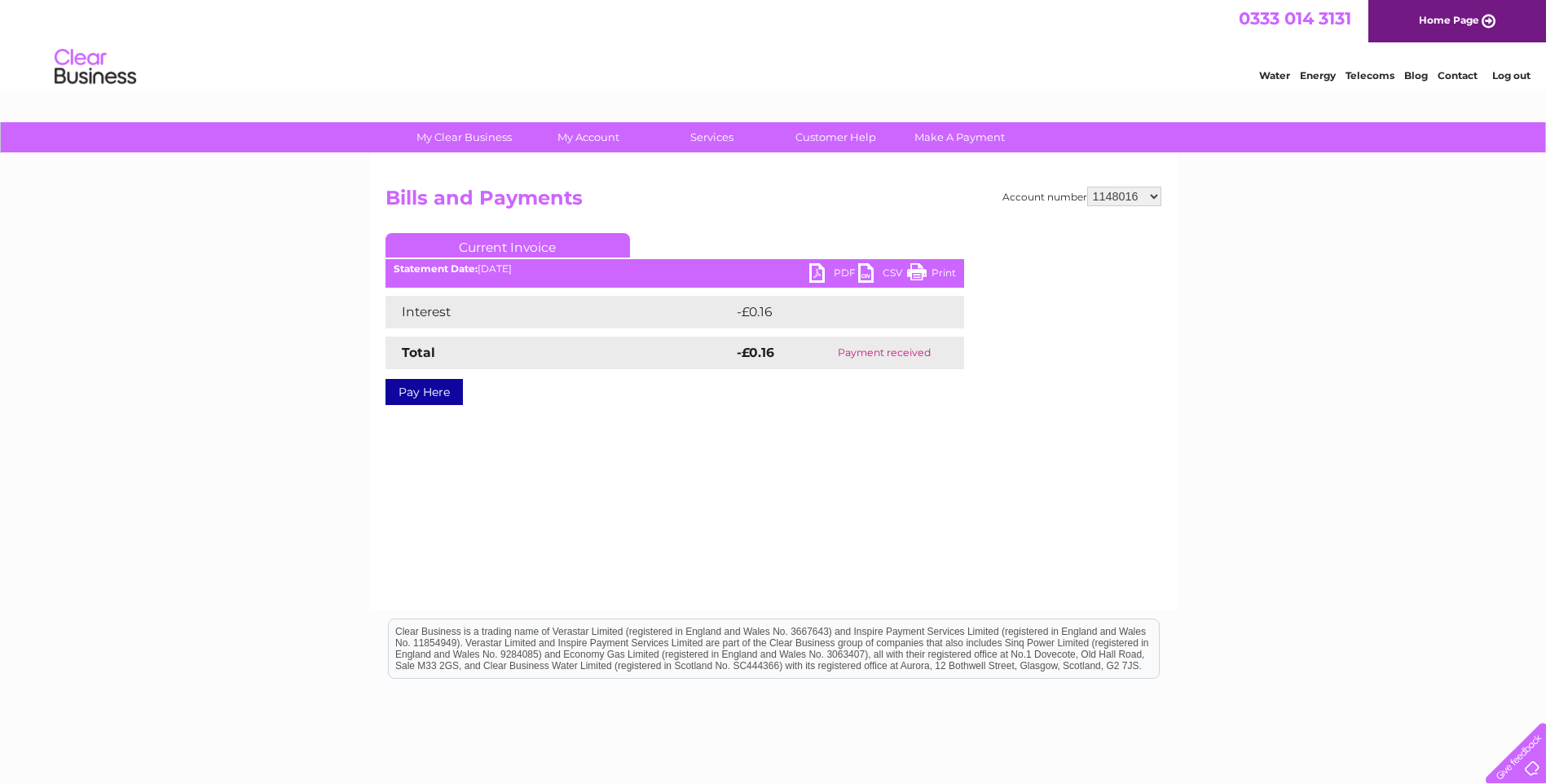 click on "918255
918931
935260
954825
976031
976375
983619
987526
991567
1080197
1090330
1091910
1118225
1122489
1124891
1137220
1139987
1146725
1148016
3025132
30264707
30284404
30288150
30292522
30298673
30301324" at bounding box center [1124, 196] 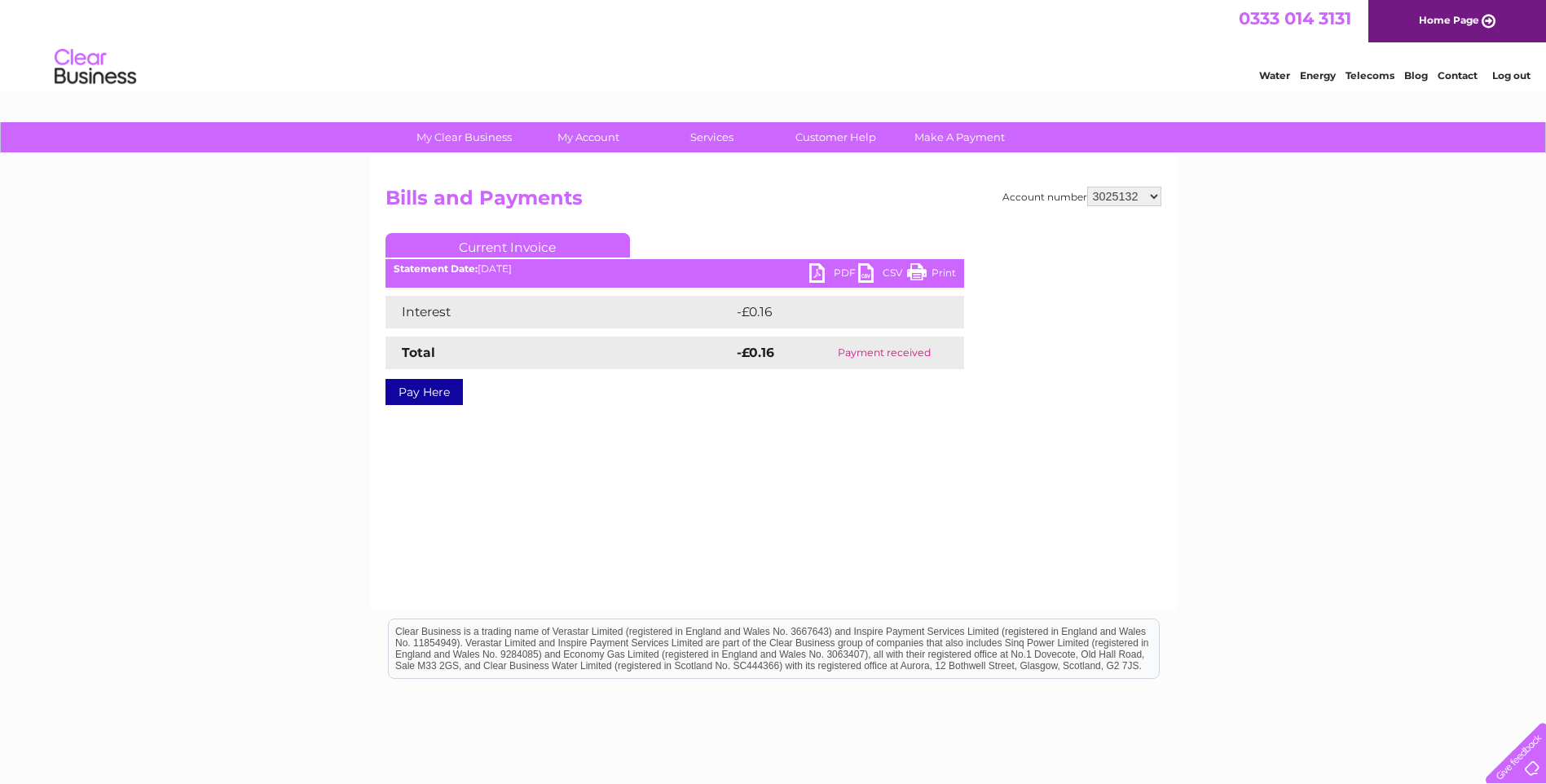 click on "918255
918931
935260
954825
976031
976375
983619
987526
991567
1080197
1090330
1091910
1118225
1122489
1124891
1137220
1139987
1146725
1148016
3025132
30264707
30284404
30288150
30292522
30298673
30301324" at bounding box center [1124, 196] 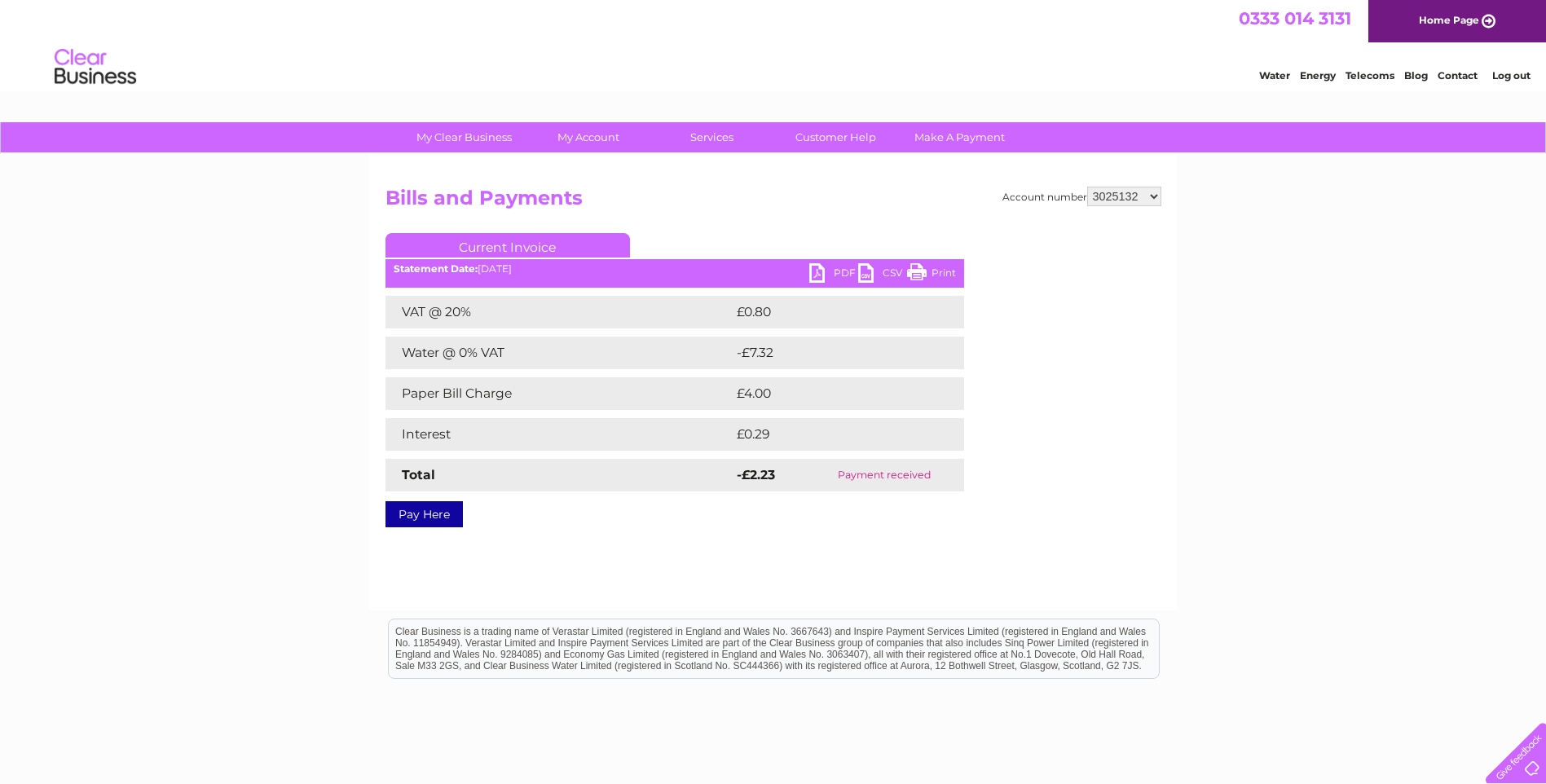 scroll, scrollTop: 0, scrollLeft: 0, axis: both 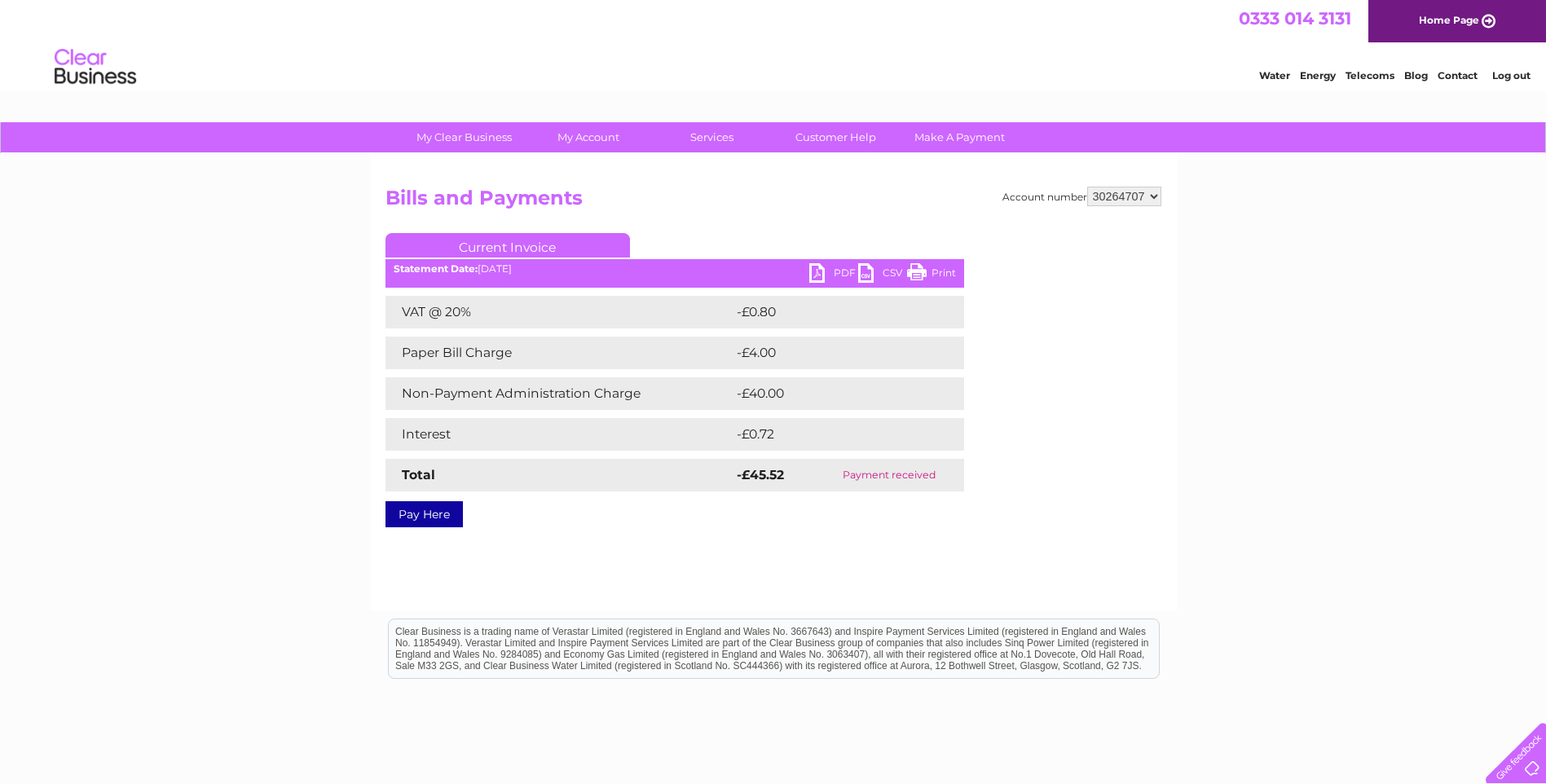 click on "918255
918931
935260
954825
976031
976375
983619
987526
991567
1080197
1090330
1091910
1118225
1122489
1124891
1137220
1139987
1146725
1148016
3025132
30264707
30284404
30288150
30292522
30298673
30301324" at bounding box center (1124, 196) 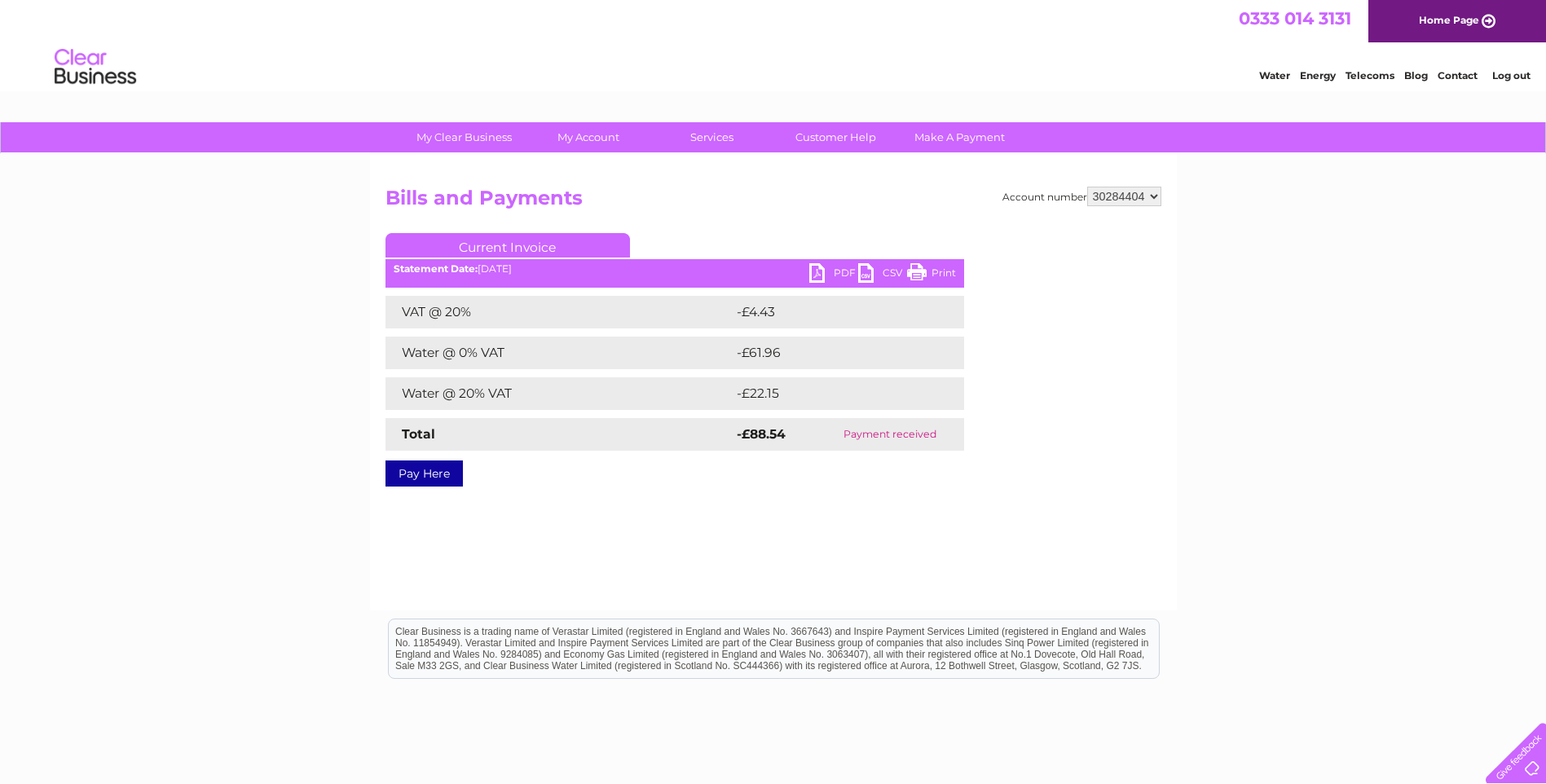 scroll, scrollTop: 0, scrollLeft: 0, axis: both 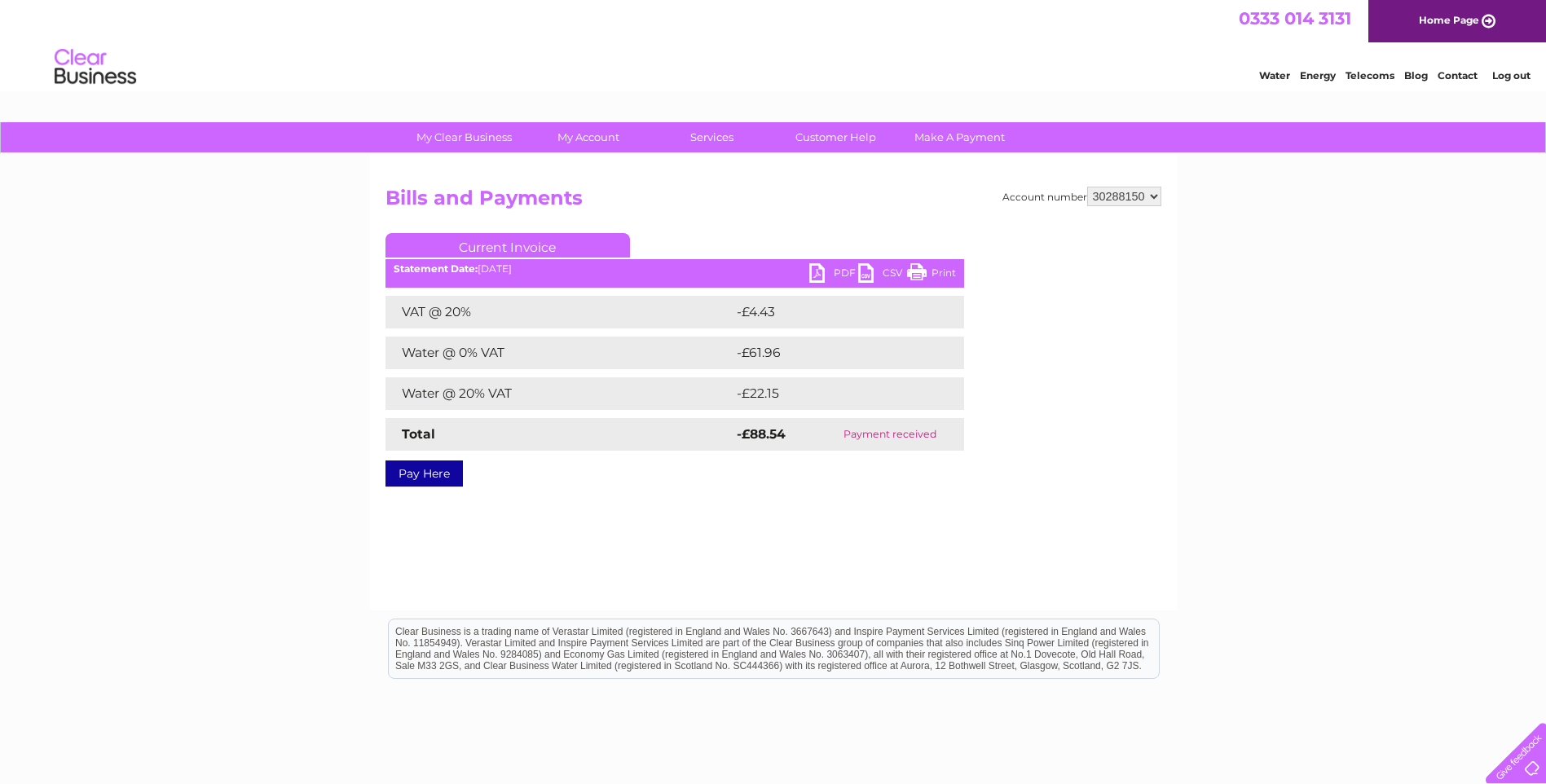 click on "918255
918931
935260
954825
976031
976375
983619
987526
991567
1080197
1090330
1091910
1118225
1122489
1124891
1137220
1139987
1146725
1148016
3025132
30264707
30284404
30288150
30292522
30298673
30301324" at bounding box center [1124, 196] 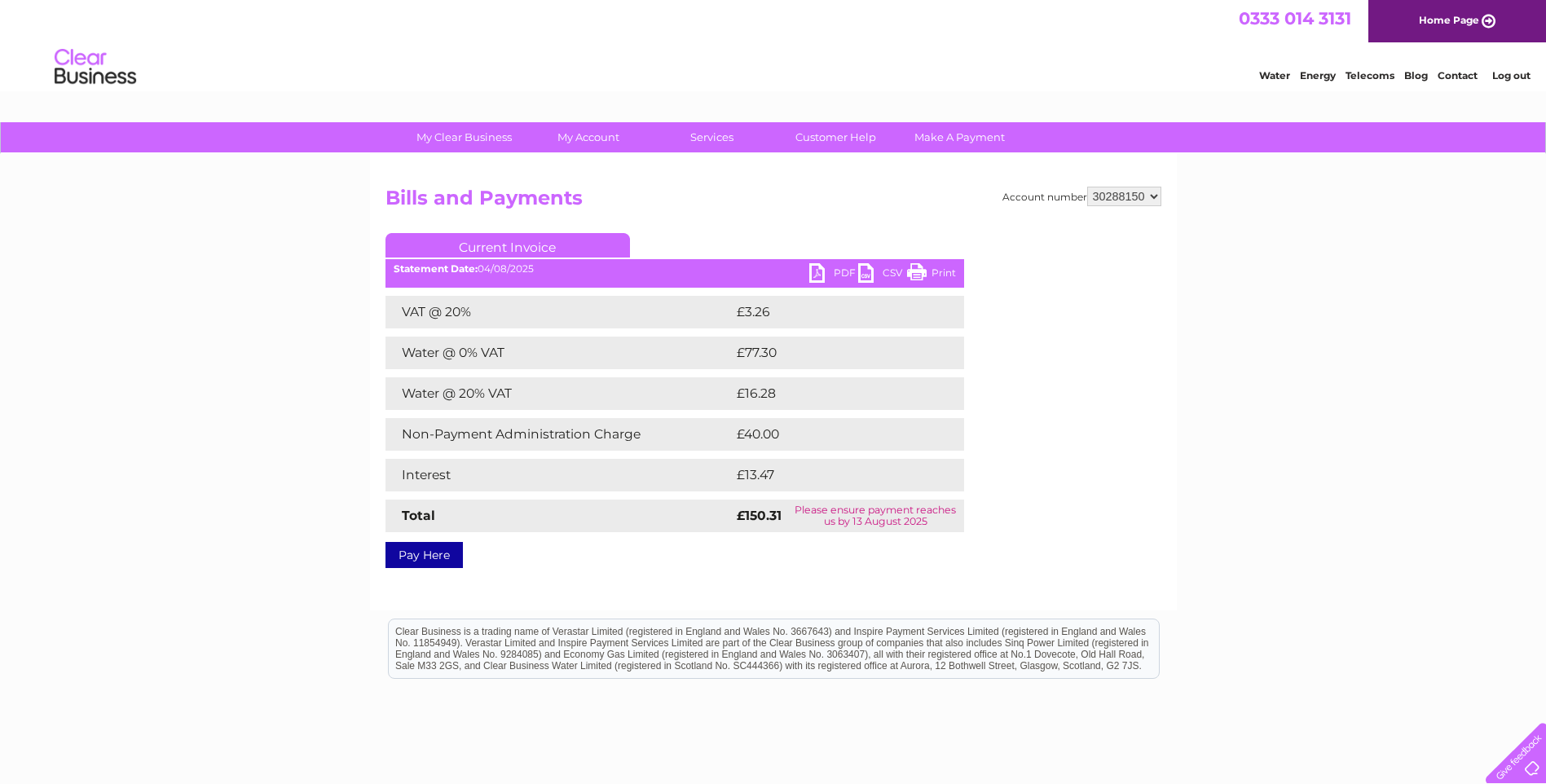 scroll, scrollTop: 0, scrollLeft: 0, axis: both 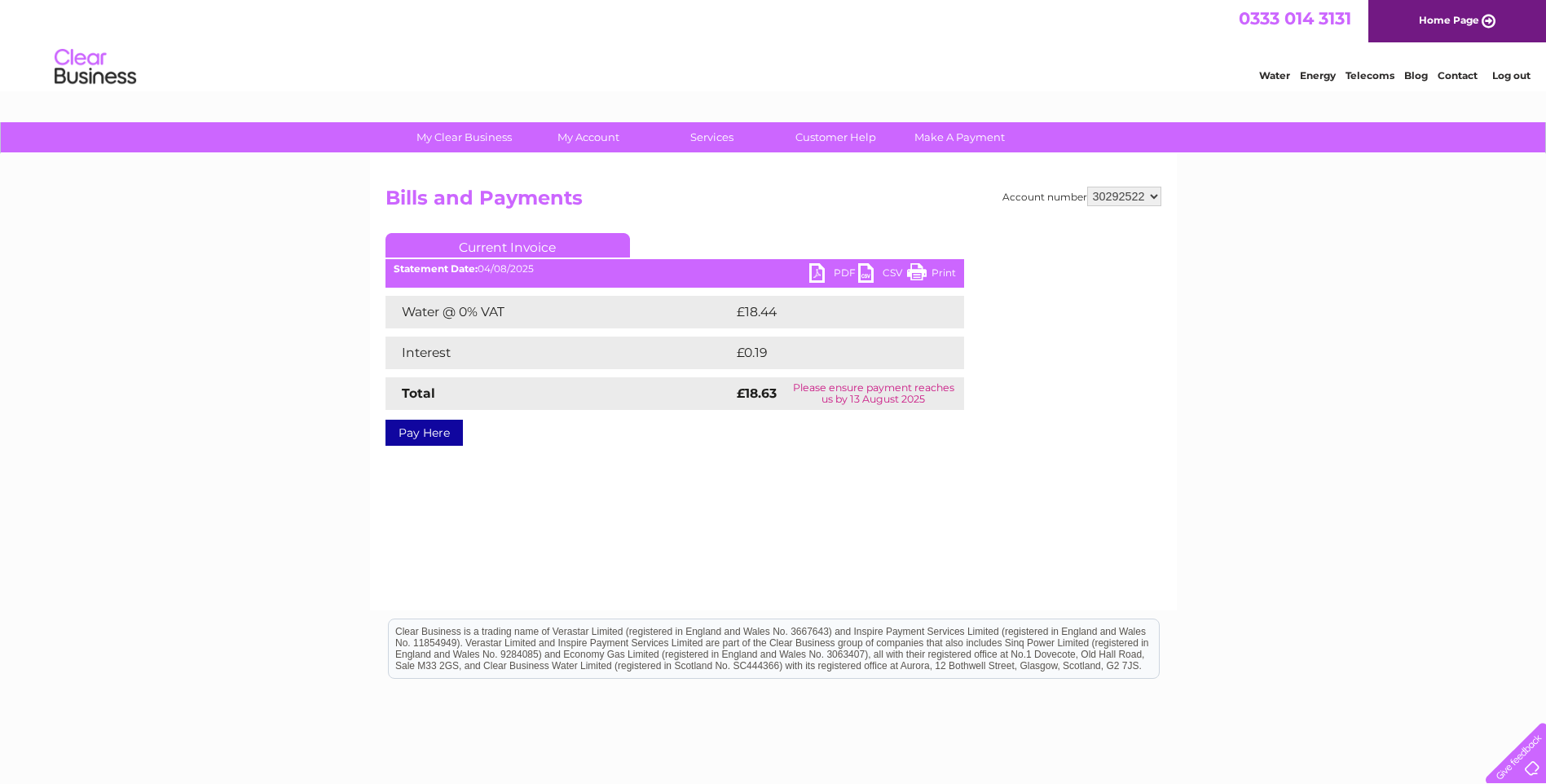 click on "PDF" at bounding box center [834, 275] 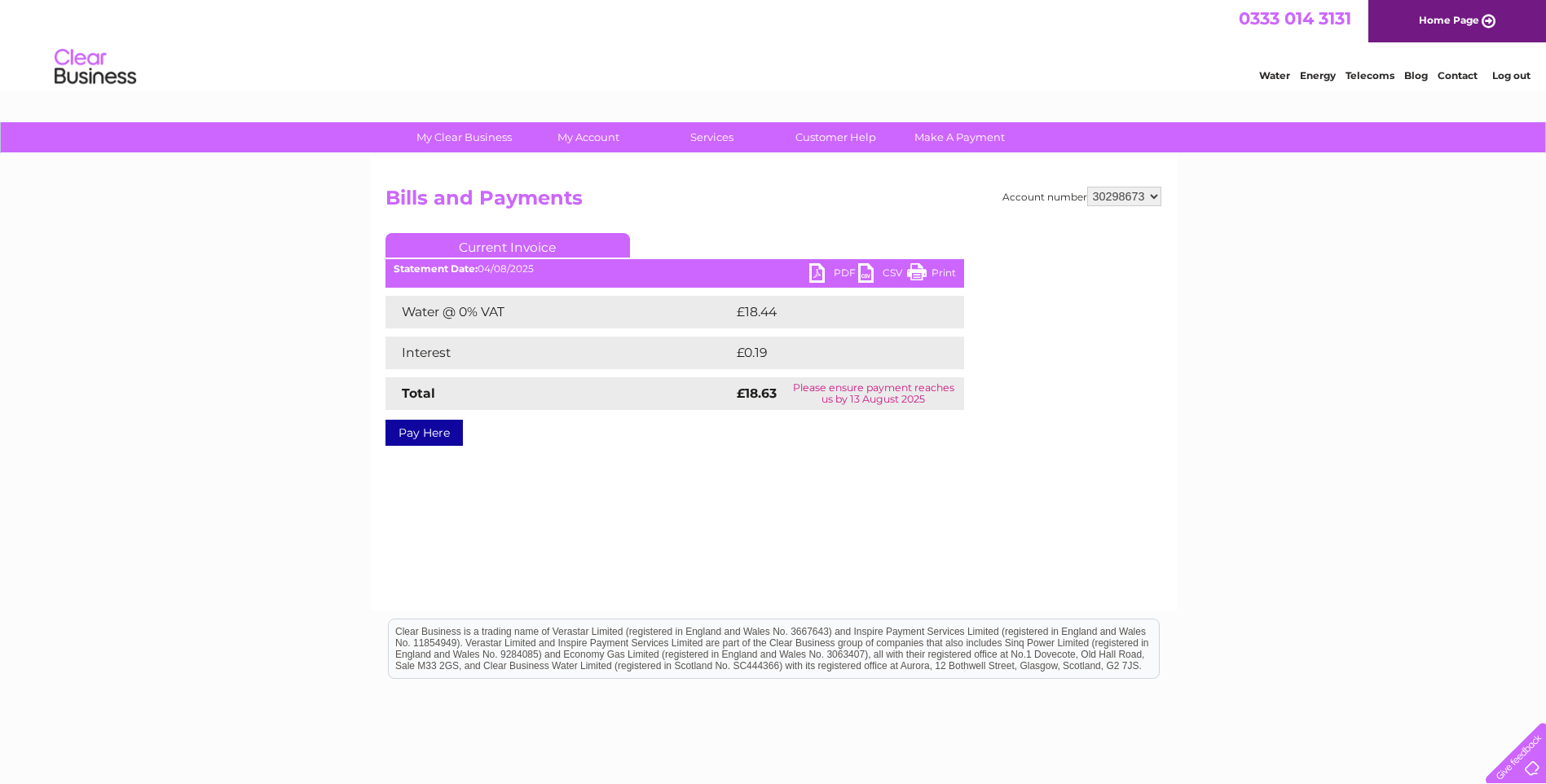 click on "918255
918931
935260
954825
976031
976375
983619
987526
991567
1080197
1090330
1091910
1118225
1122489
1124891
1137220
1139987
1146725
1148016
3025132
30264707
30284404
30288150
30292522
30298673
30301324" at bounding box center [1124, 196] 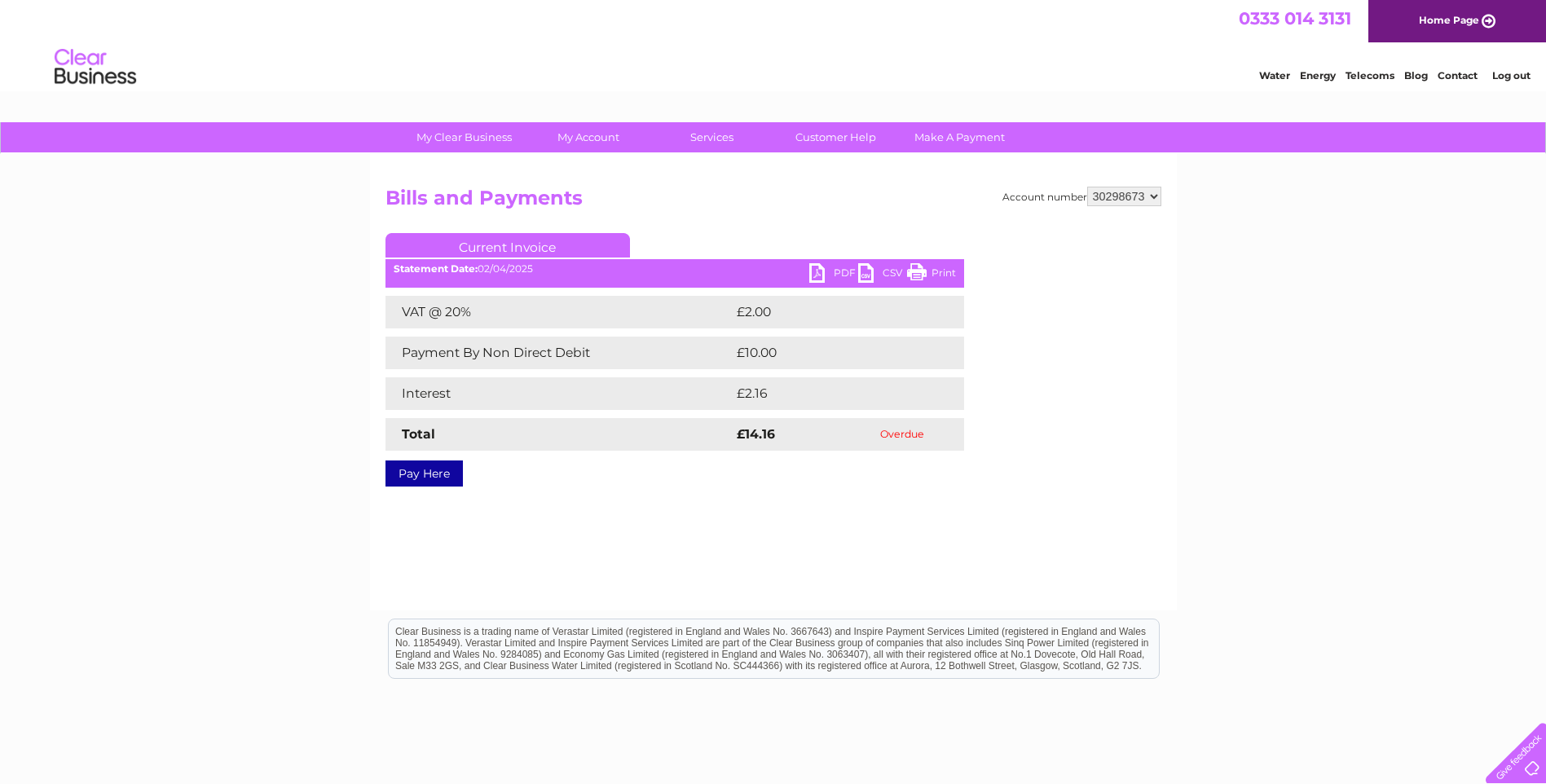 scroll, scrollTop: 0, scrollLeft: 0, axis: both 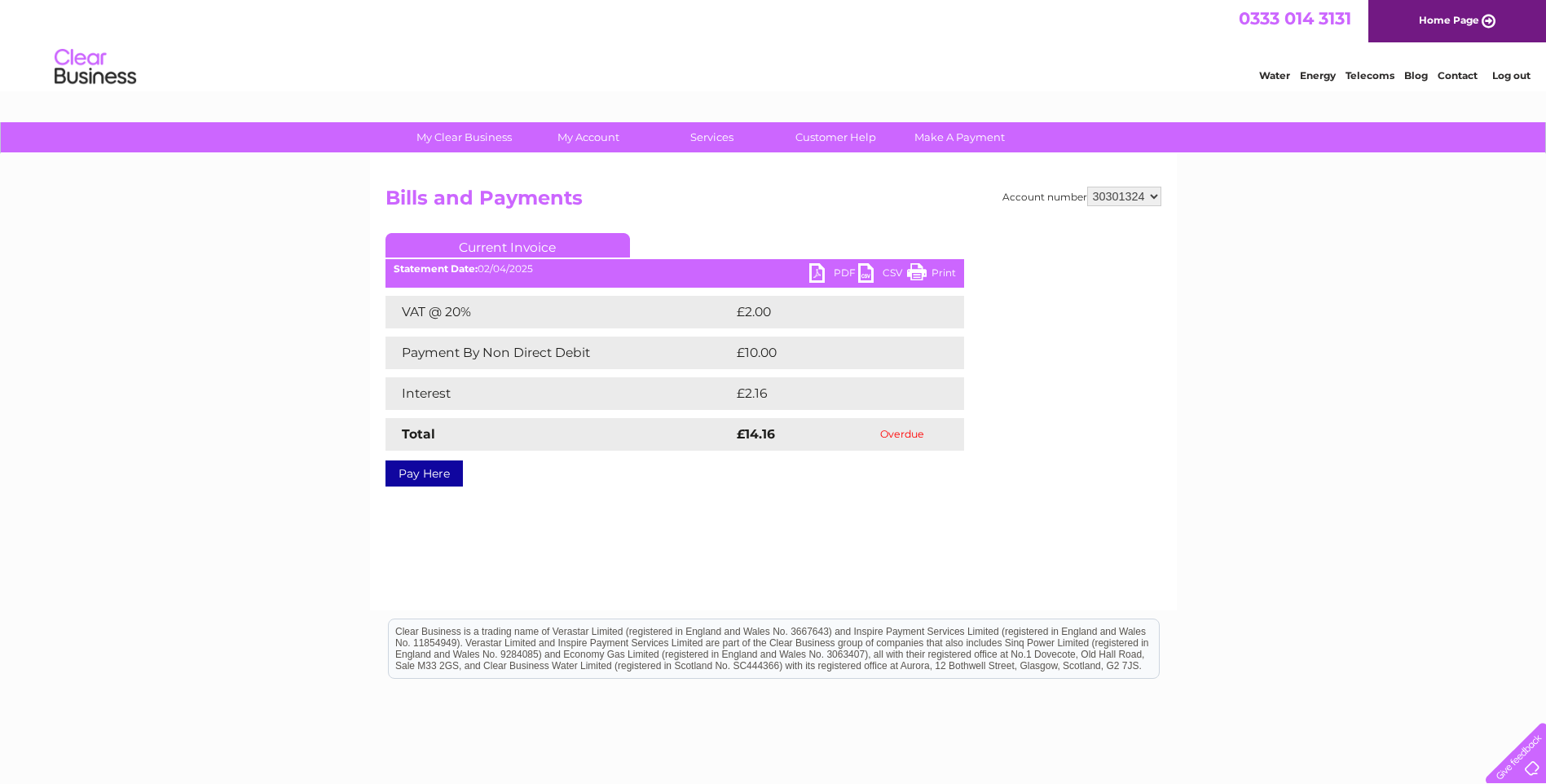 click on "918255
918931
935260
954825
976031
976375
983619
987526
991567
1080197
1090330
1091910
1118225
1122489
1124891
1137220
1139987
1146725
1148016
3025132
30264707
30284404
30288150
30292522
30298673
30301324" at bounding box center [1124, 196] 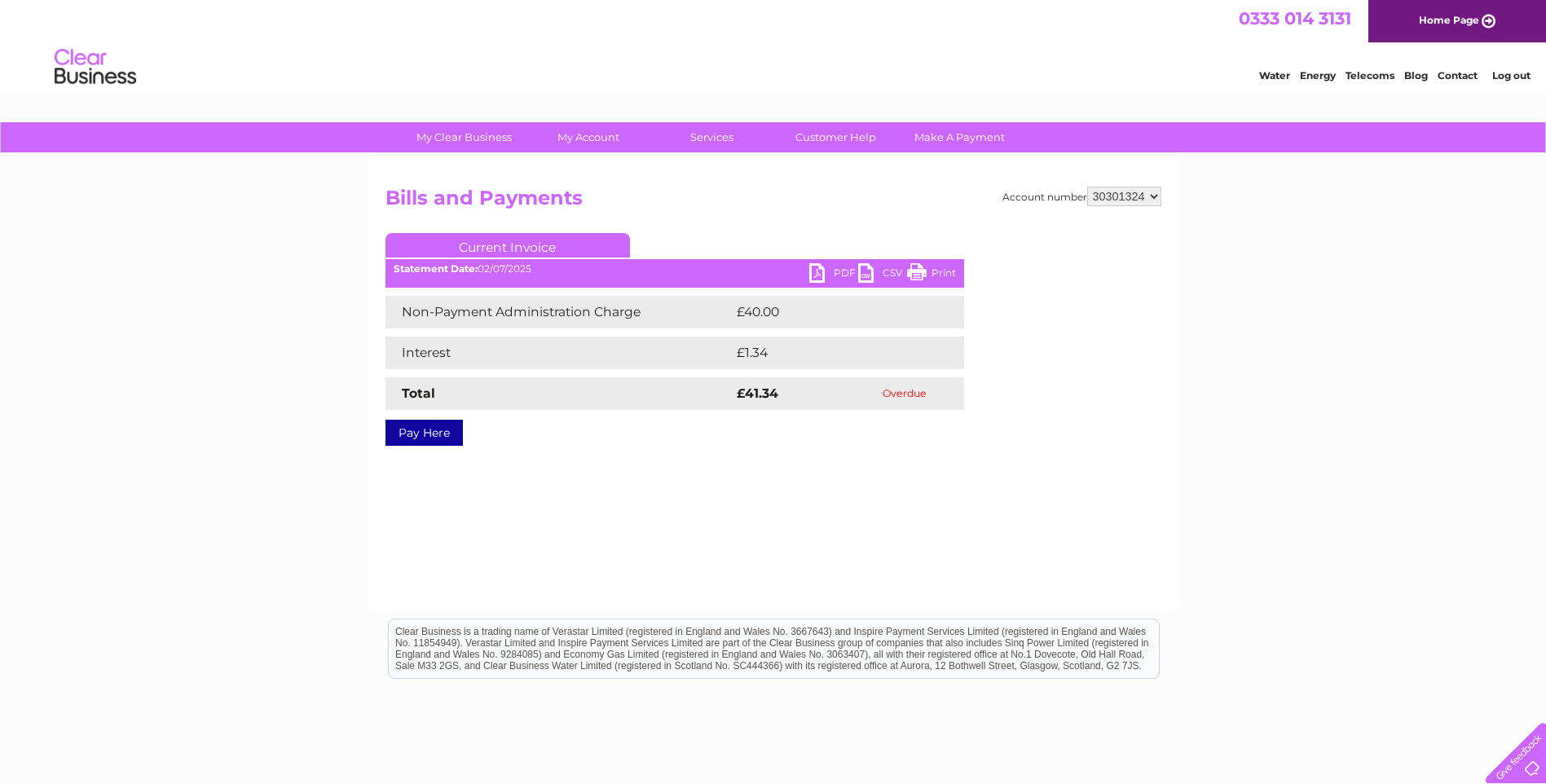 scroll, scrollTop: 0, scrollLeft: 0, axis: both 